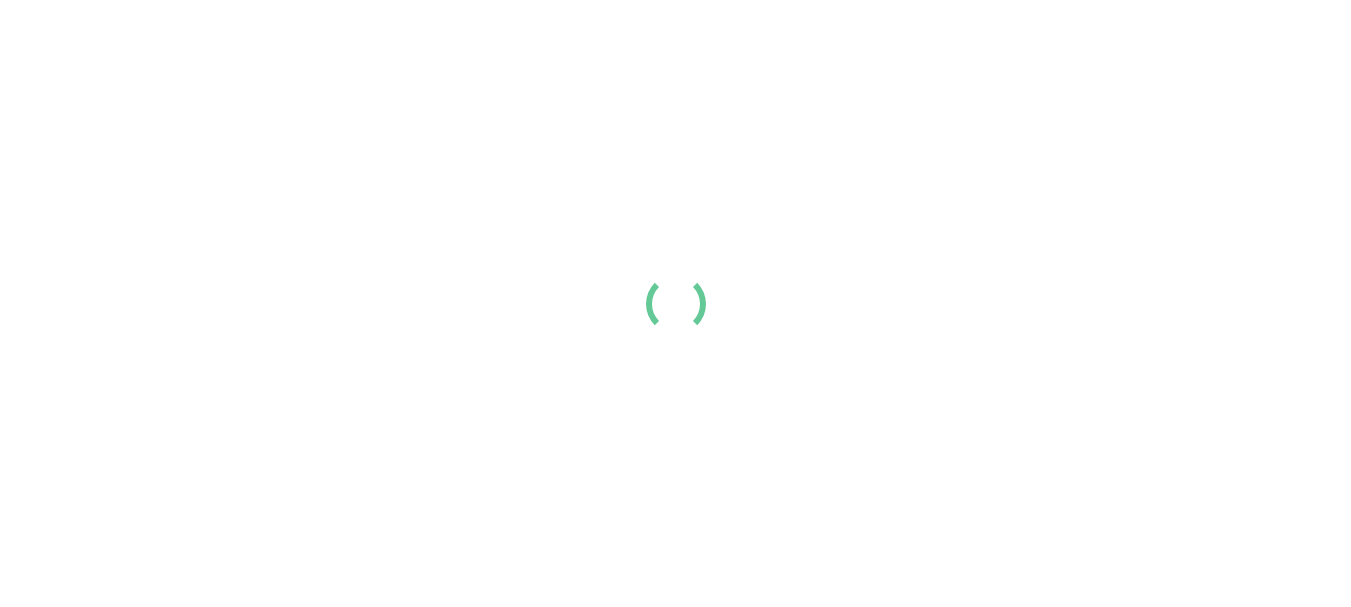 scroll, scrollTop: 0, scrollLeft: 0, axis: both 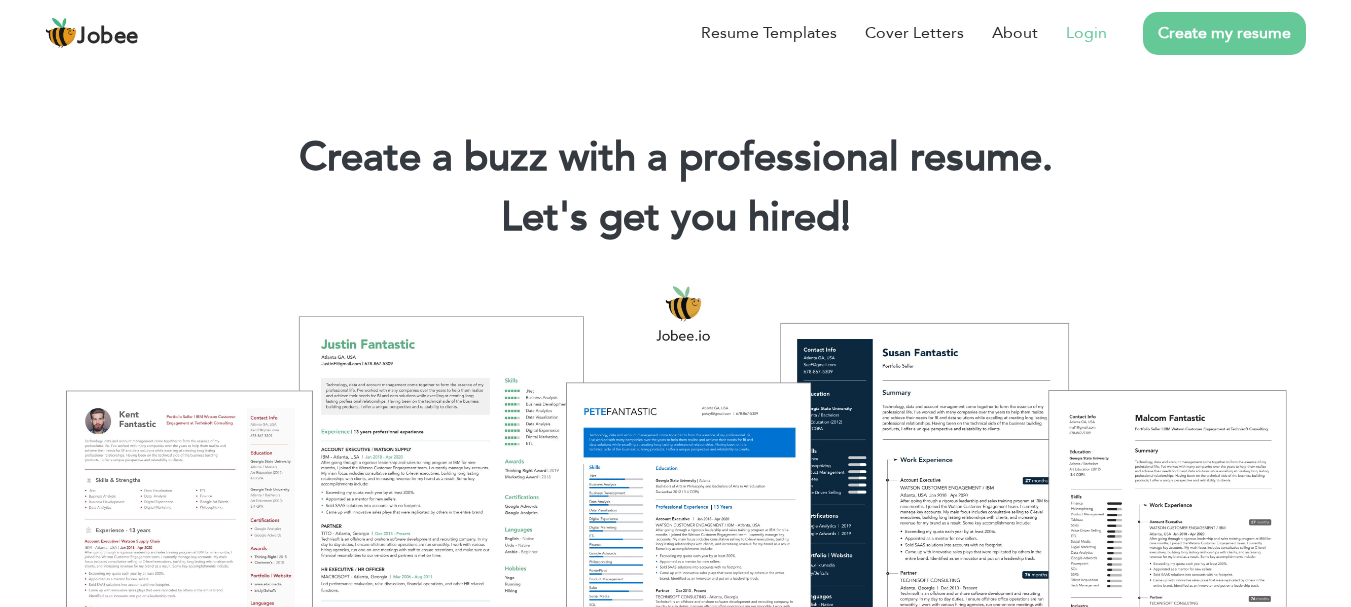 click on "Login" at bounding box center [1086, 33] 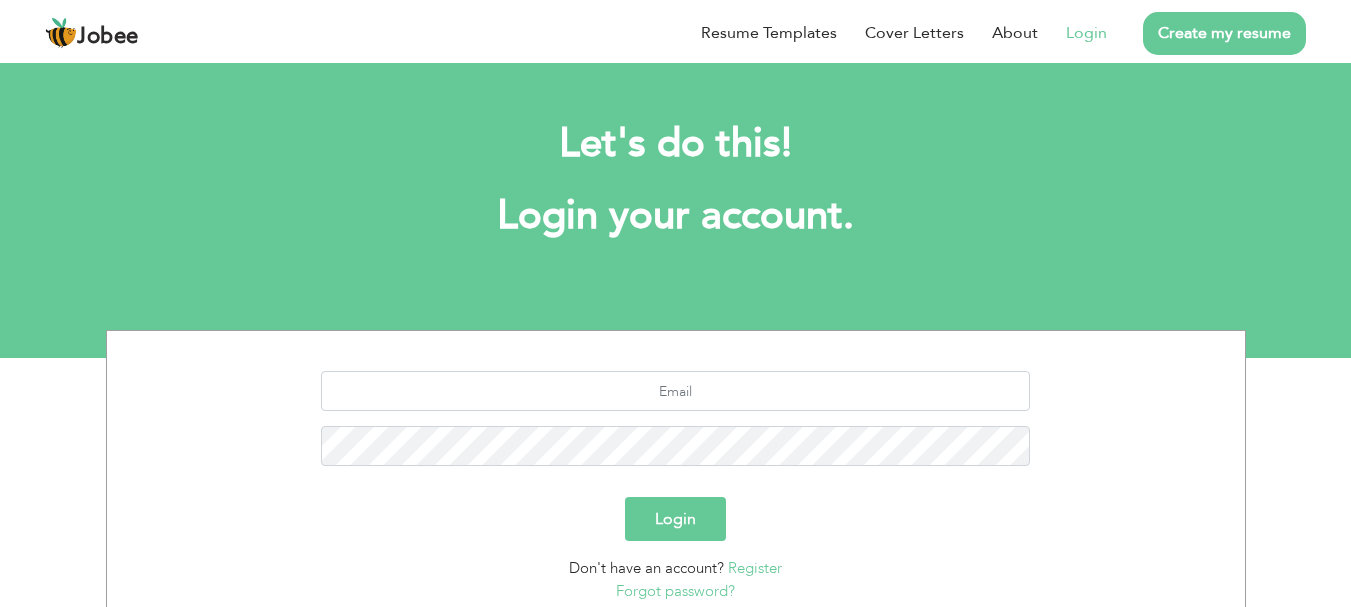 scroll, scrollTop: 0, scrollLeft: 0, axis: both 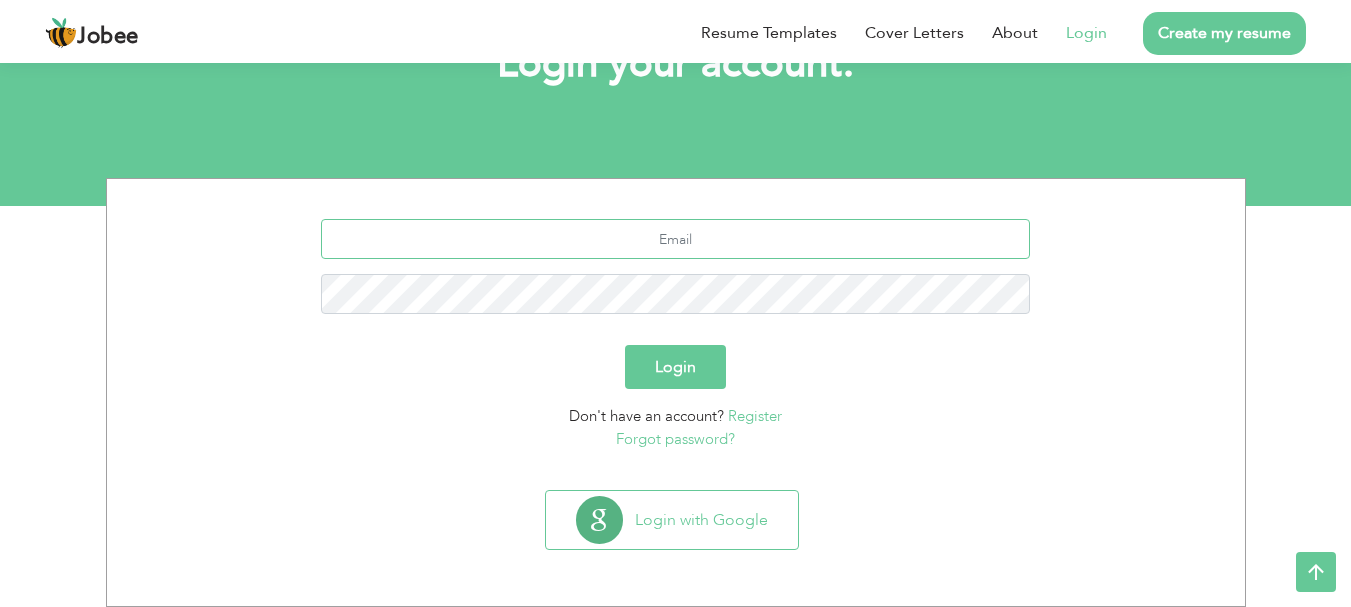 type on "[EMAIL_ADDRESS][DOMAIN_NAME]" 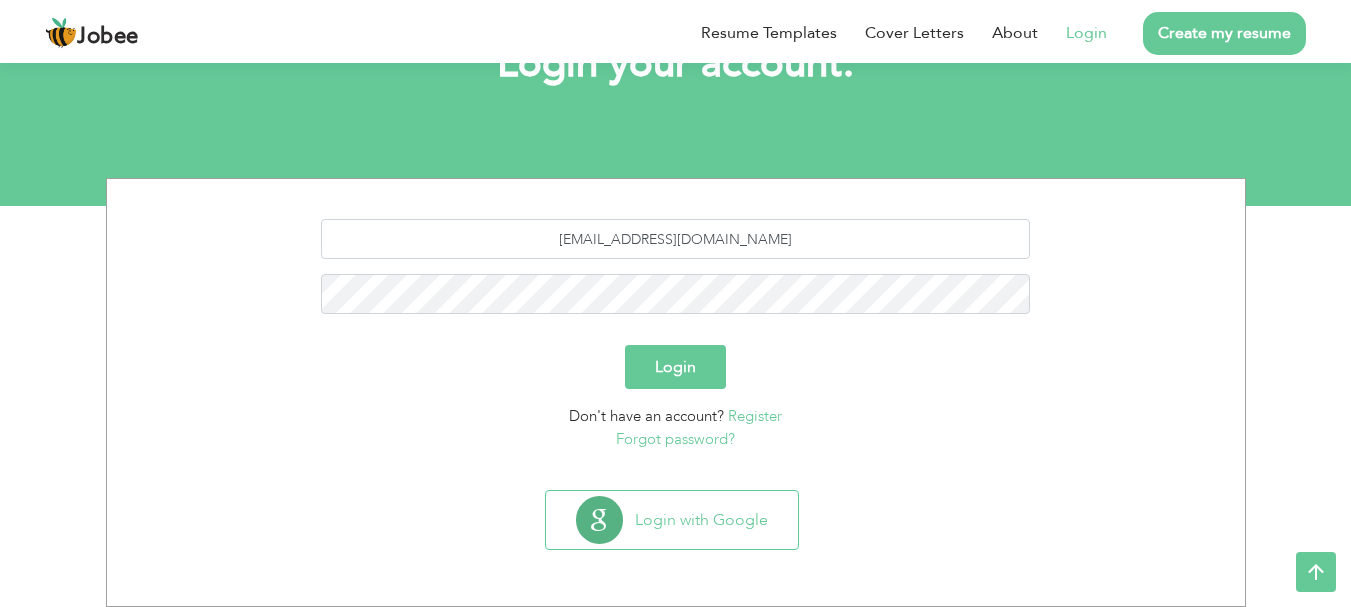 click on "Login" at bounding box center [675, 367] 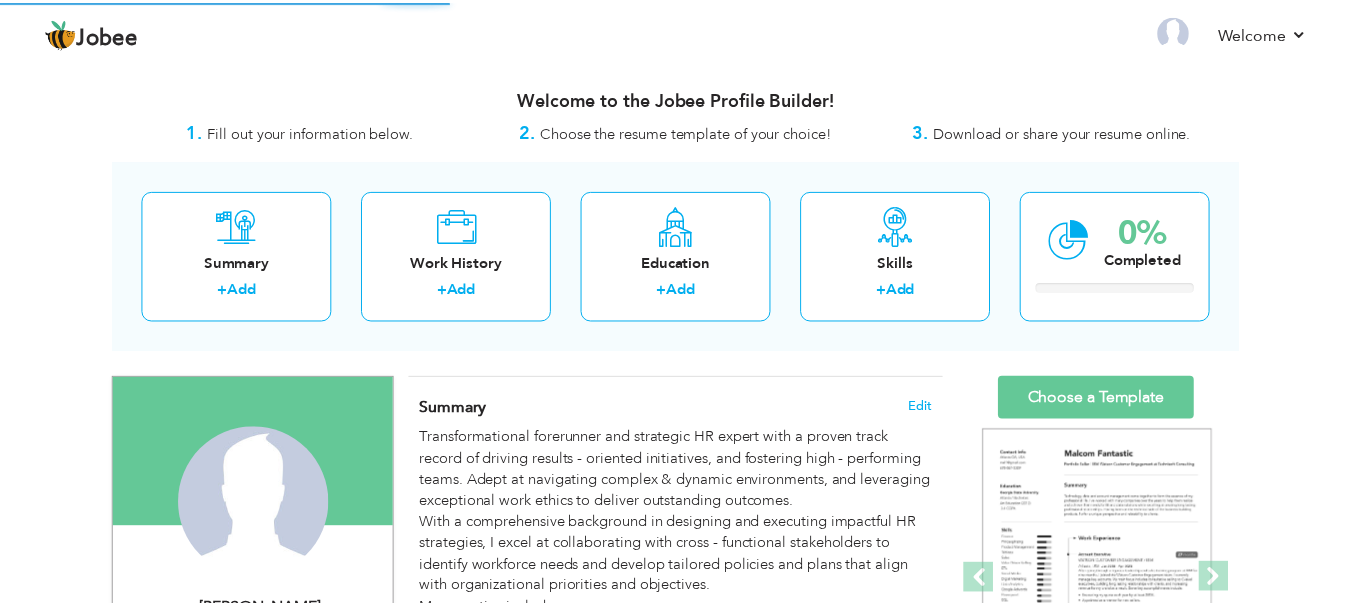 scroll, scrollTop: 0, scrollLeft: 0, axis: both 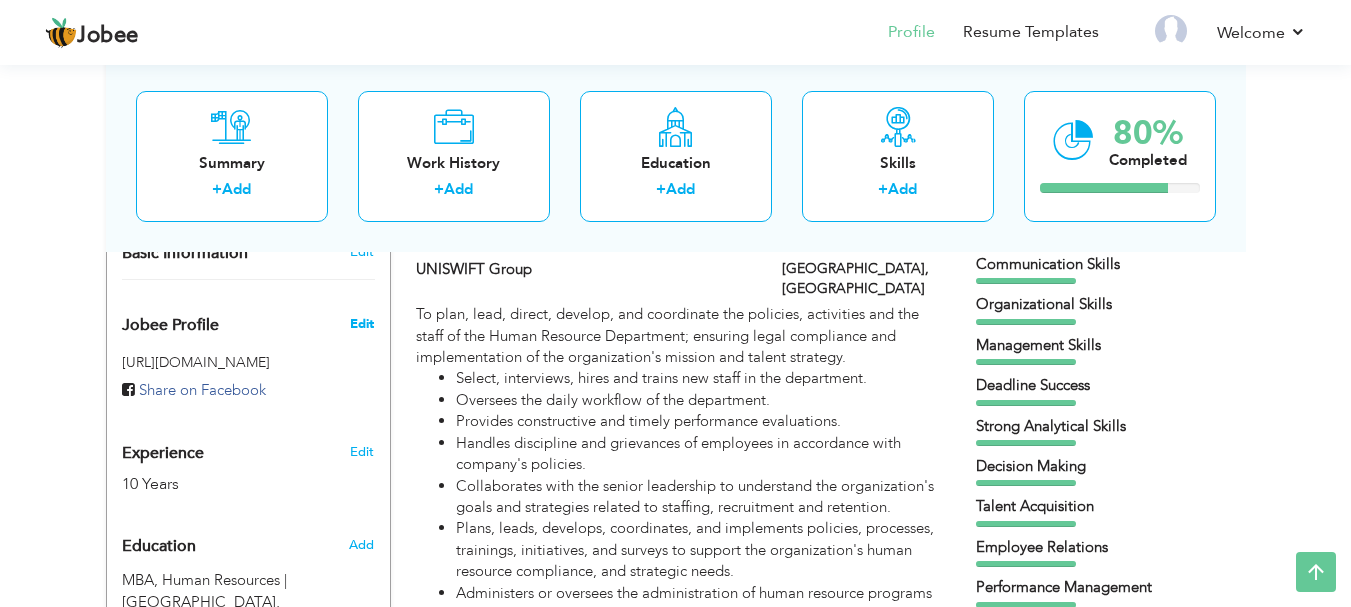 click on "Edit" at bounding box center (362, 324) 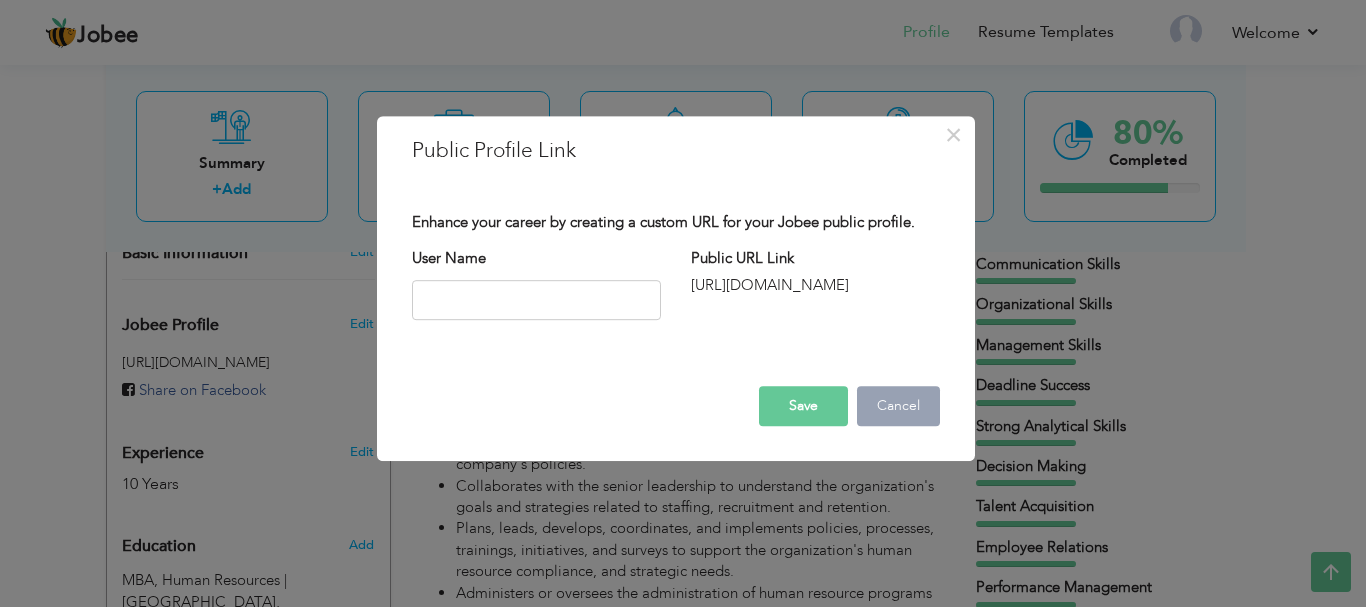 click on "Cancel" at bounding box center [898, 406] 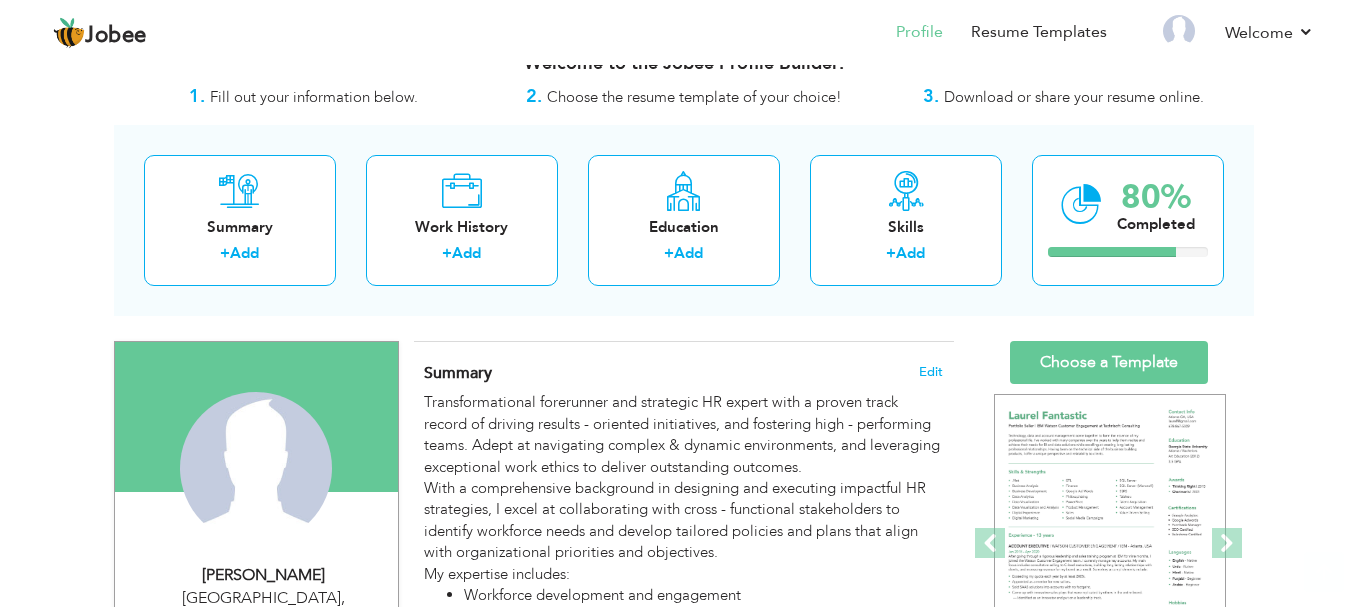 scroll, scrollTop: 100, scrollLeft: 0, axis: vertical 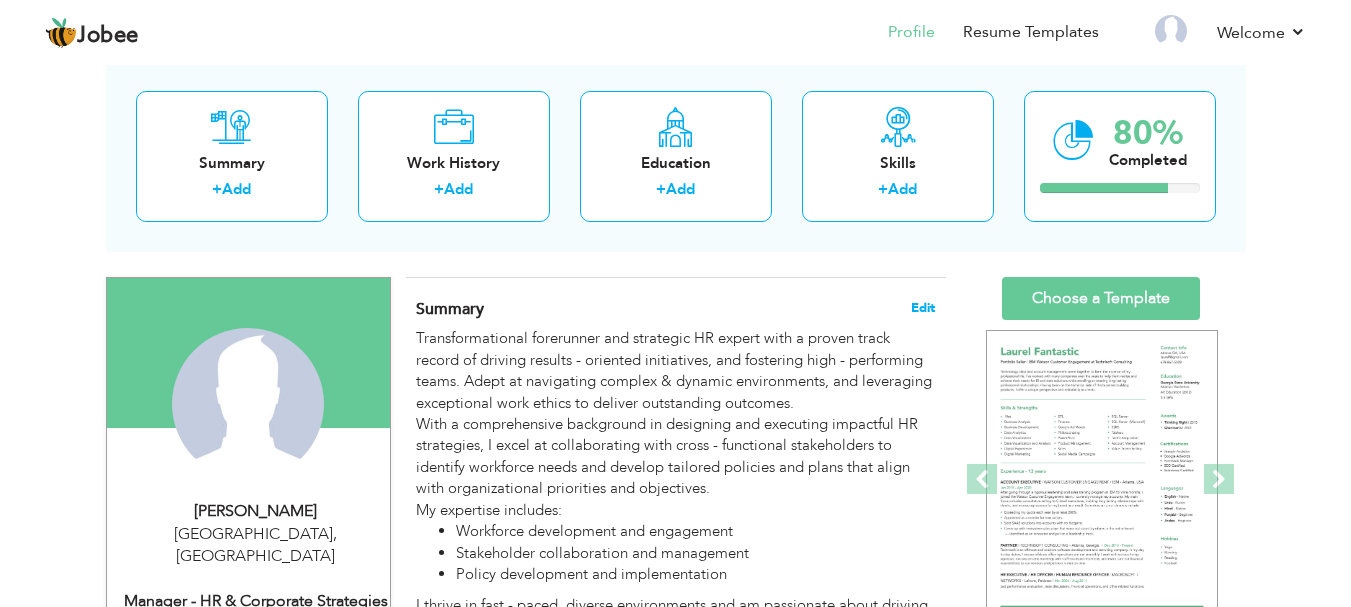 click on "Edit" at bounding box center (923, 308) 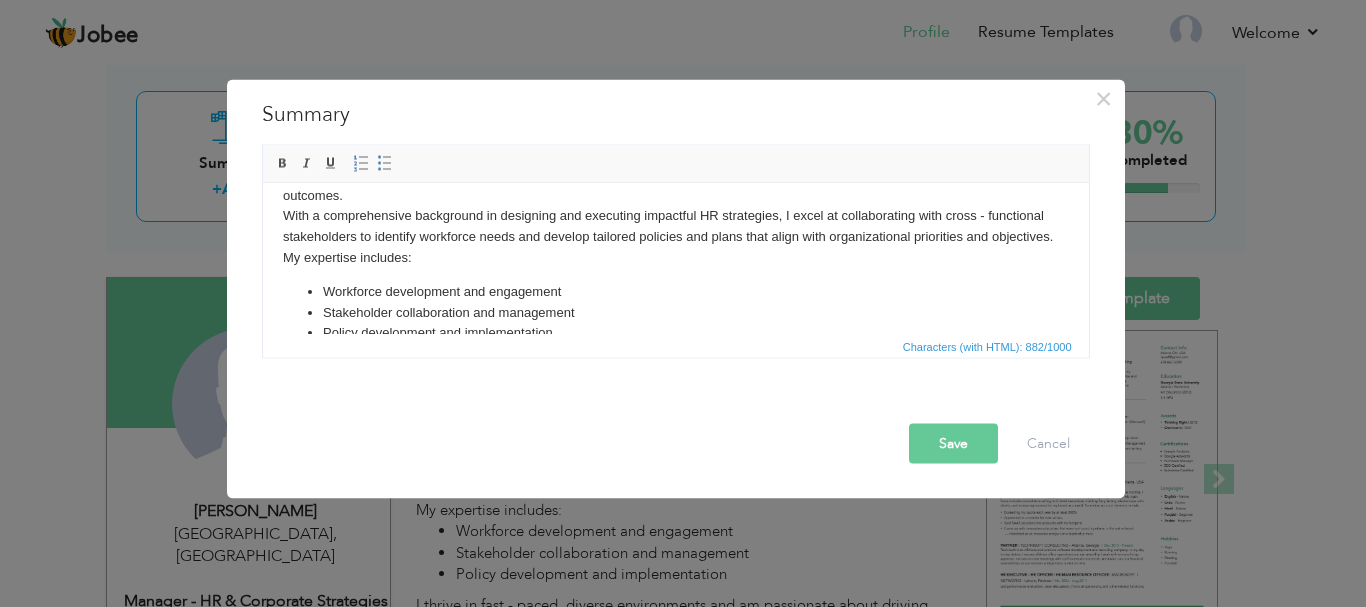 scroll, scrollTop: 124, scrollLeft: 0, axis: vertical 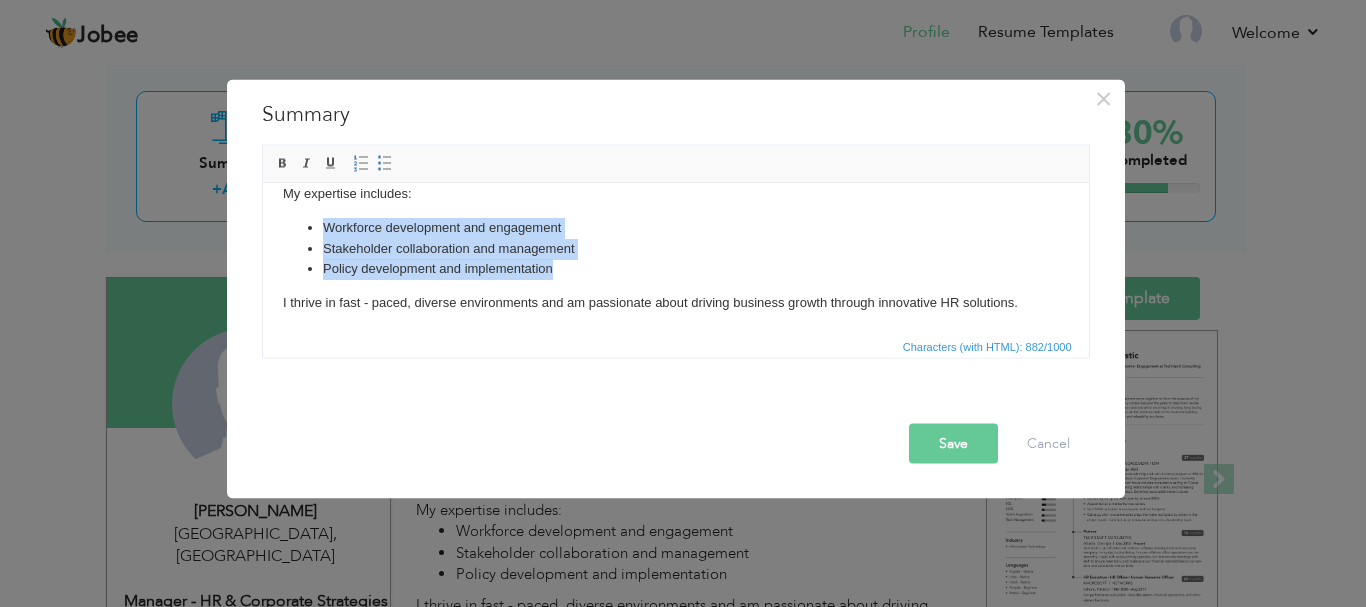 drag, startPoint x: 321, startPoint y: 224, endPoint x: 564, endPoint y: 271, distance: 247.50354 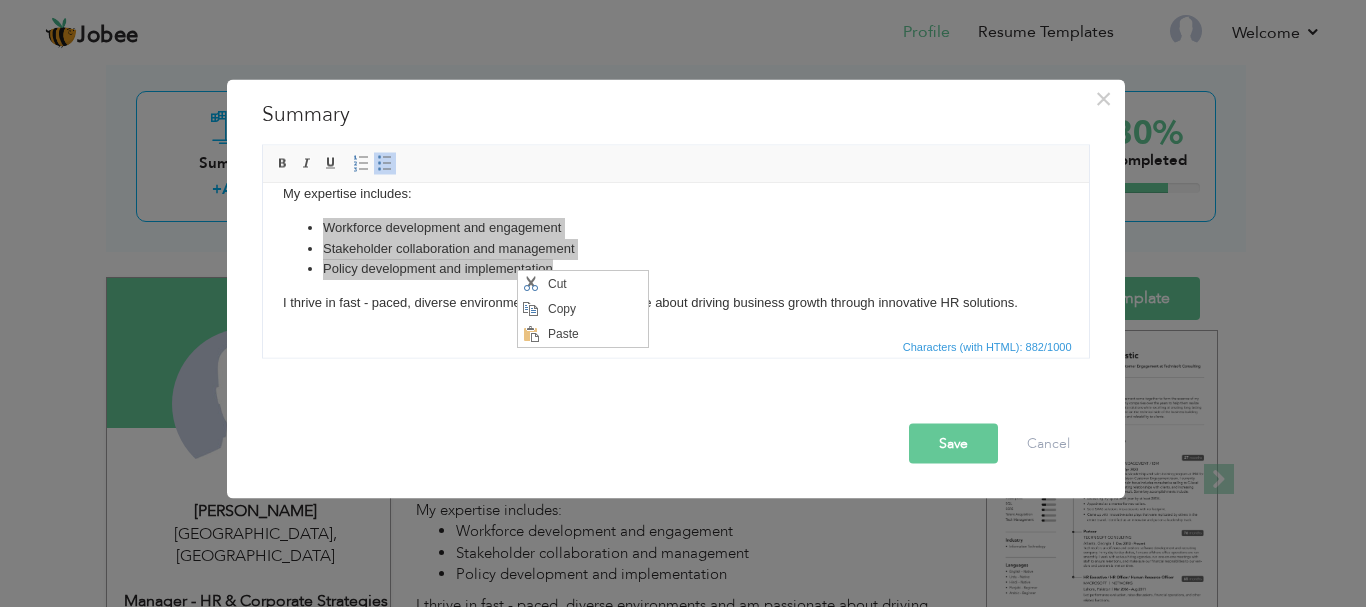 scroll, scrollTop: 0, scrollLeft: 0, axis: both 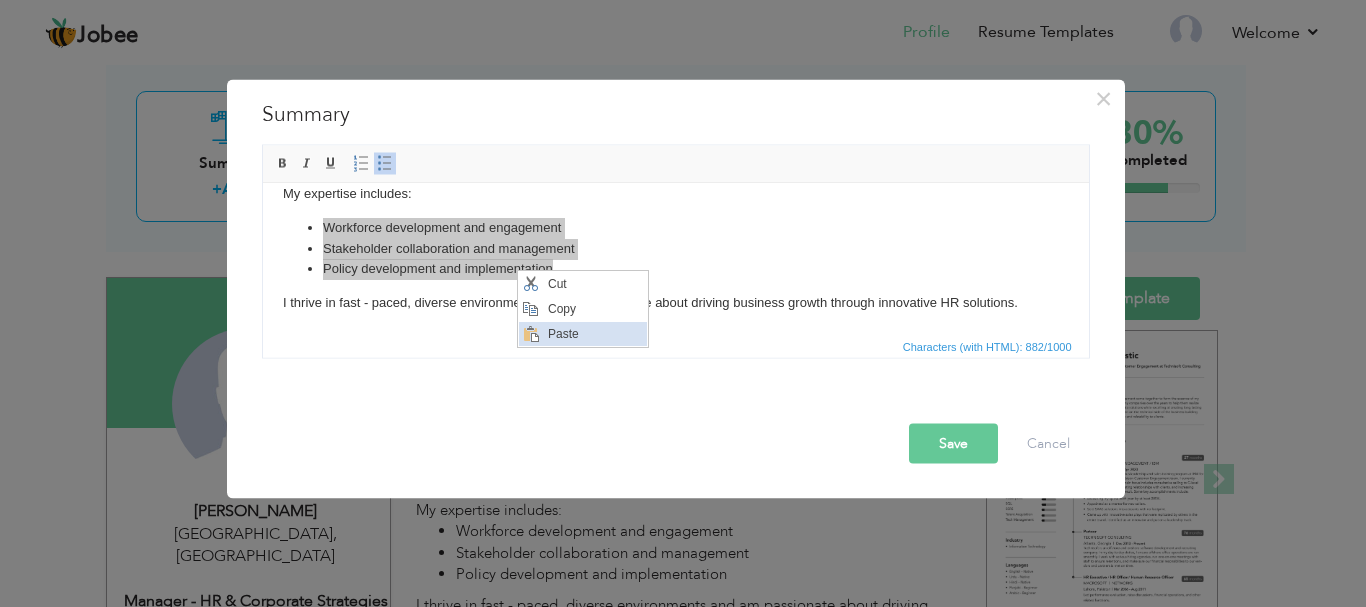 click on "Paste" at bounding box center (594, 334) 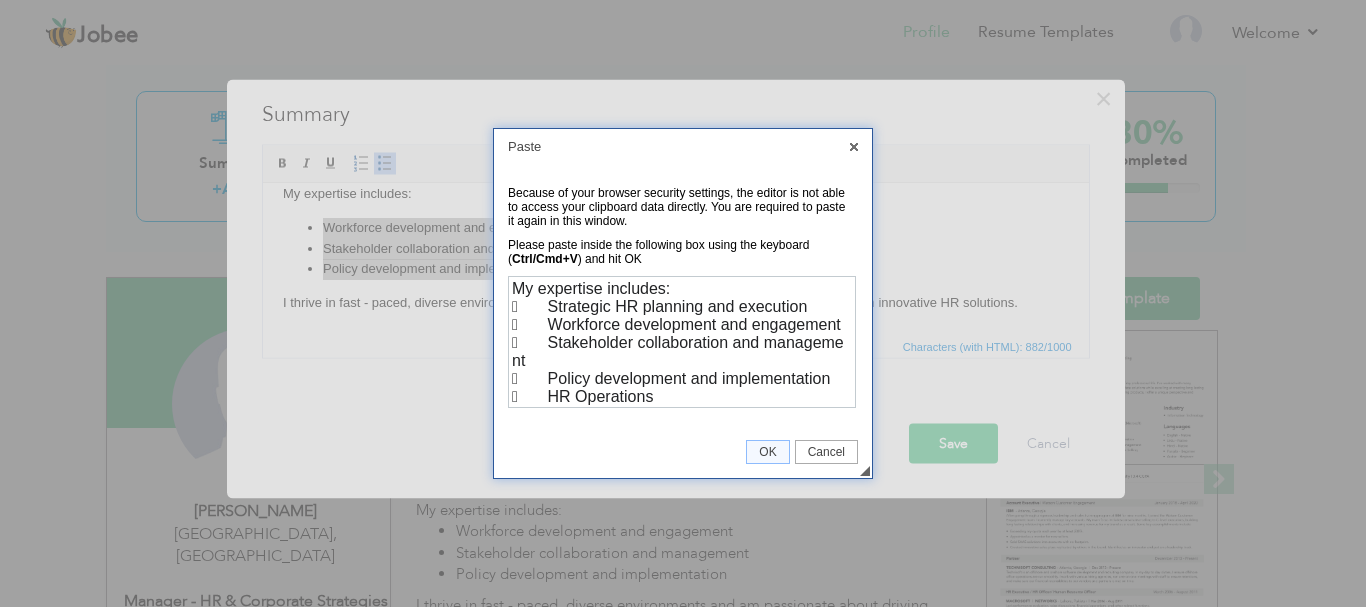 scroll, scrollTop: 0, scrollLeft: 0, axis: both 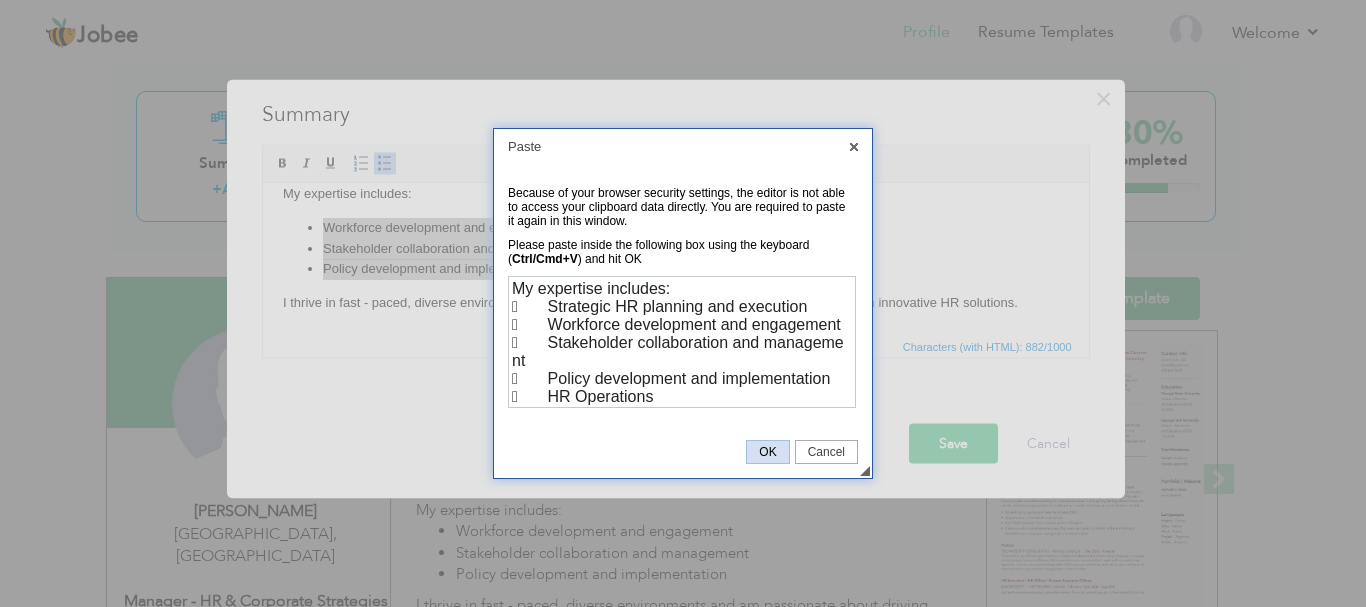 click on "OK" at bounding box center (767, 452) 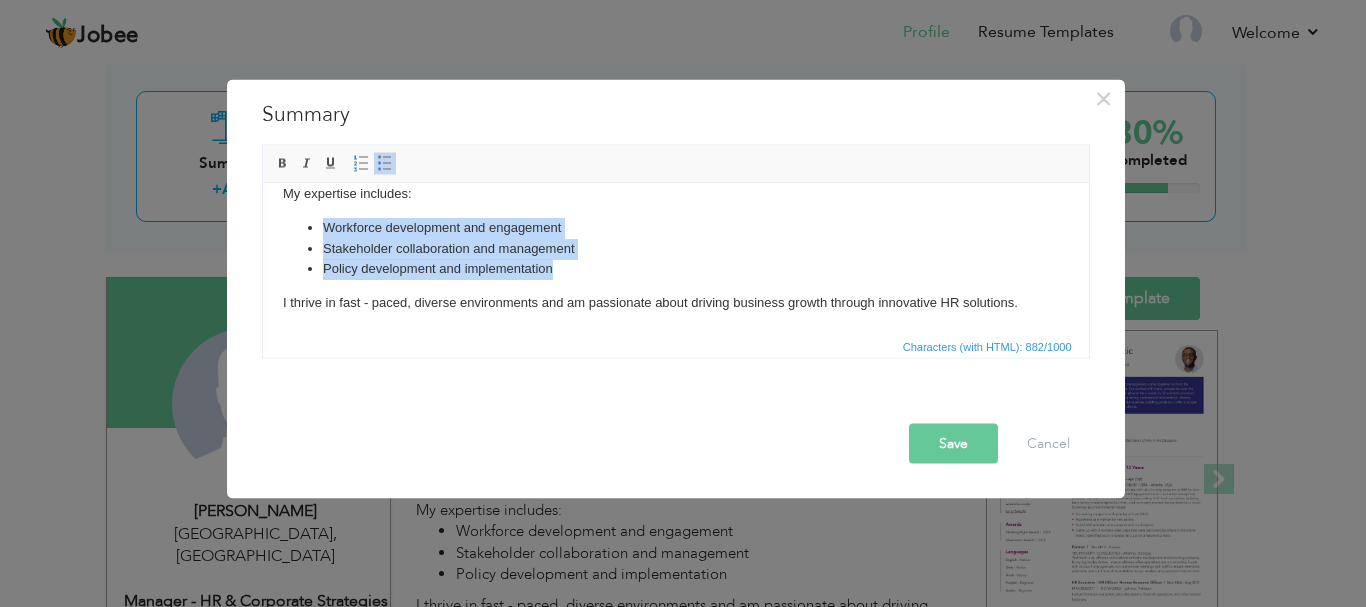 click on "Policy development and implementation" at bounding box center (675, 268) 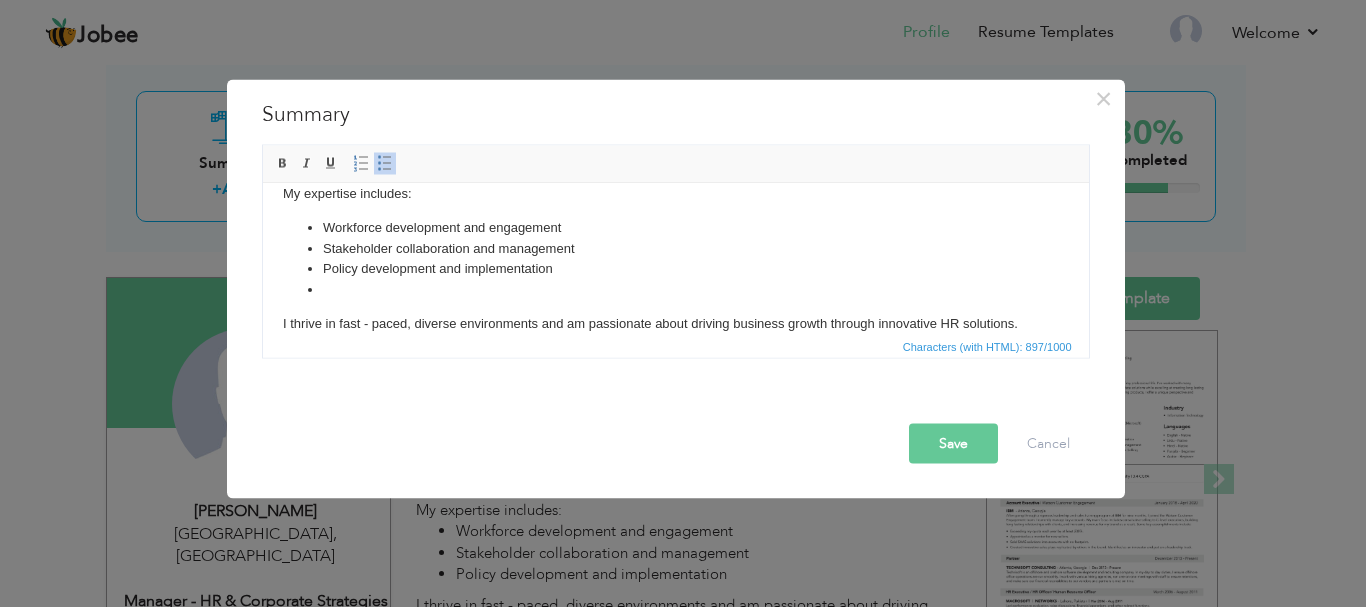 click on "Workforce development and engagement" at bounding box center (675, 227) 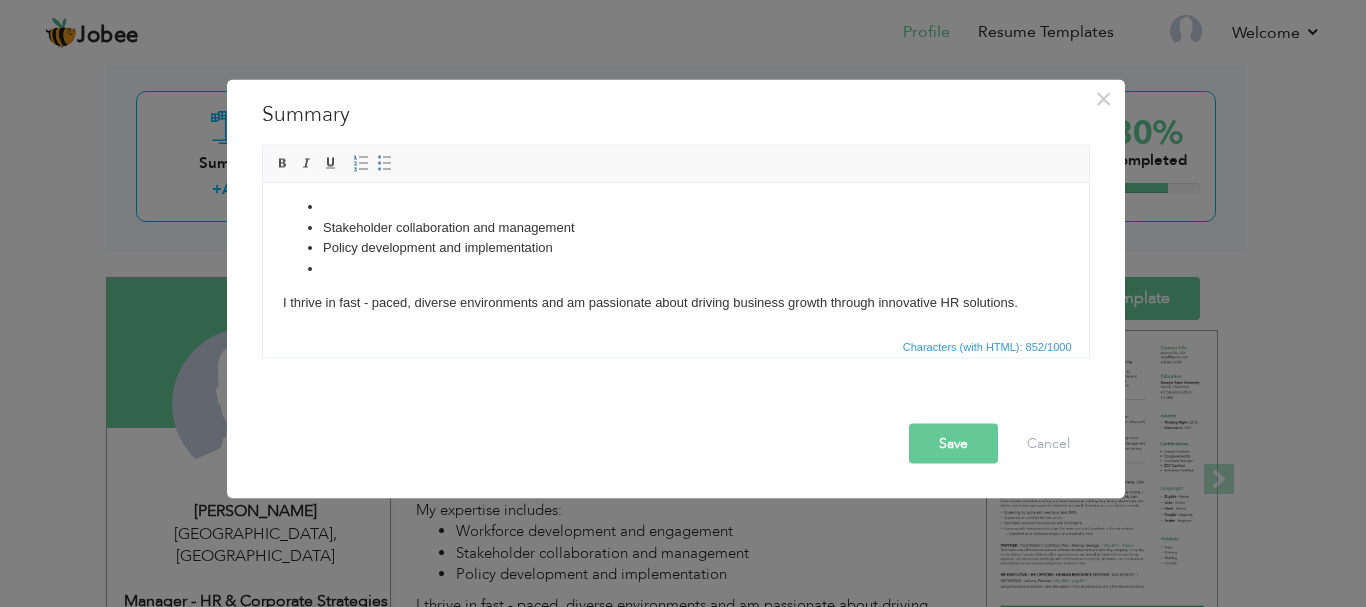 scroll, scrollTop: 124, scrollLeft: 0, axis: vertical 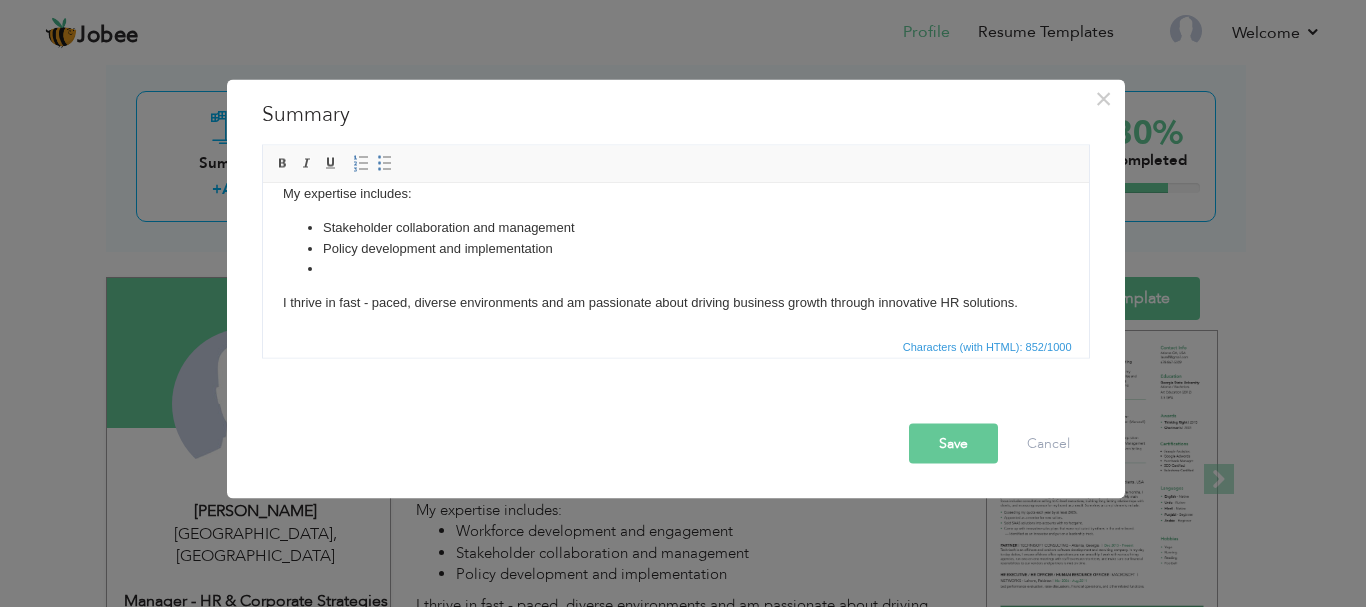 click on "Stakeholder collaboration and management" at bounding box center (675, 227) 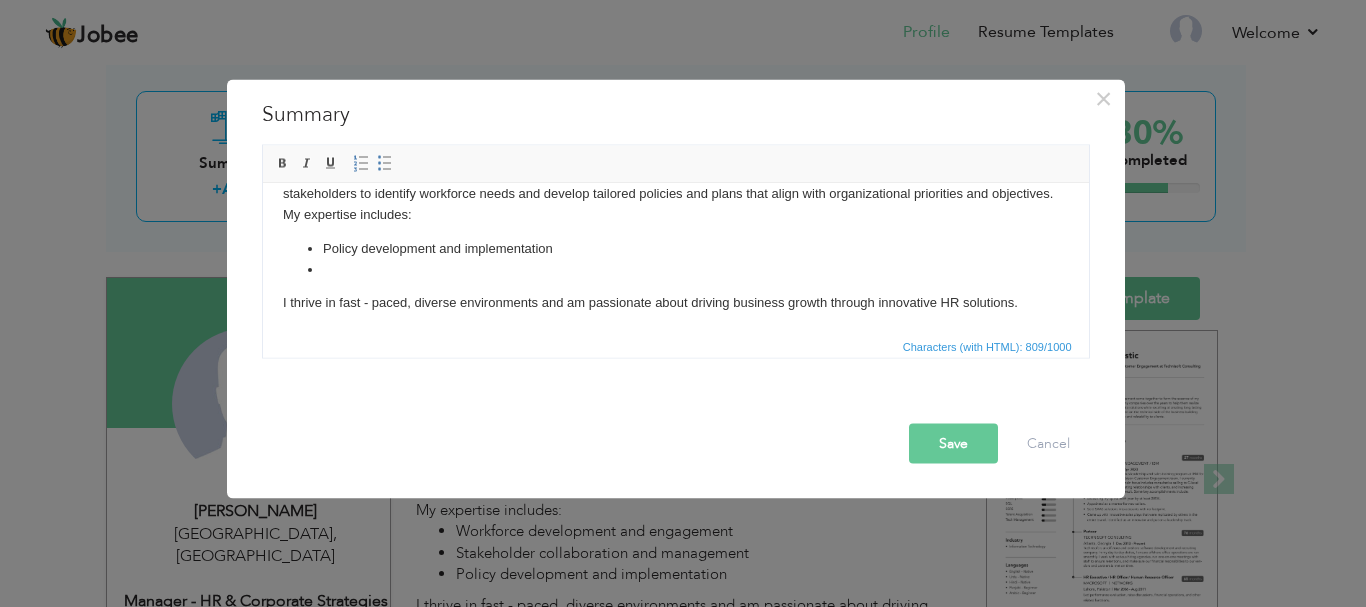 scroll, scrollTop: 103, scrollLeft: 0, axis: vertical 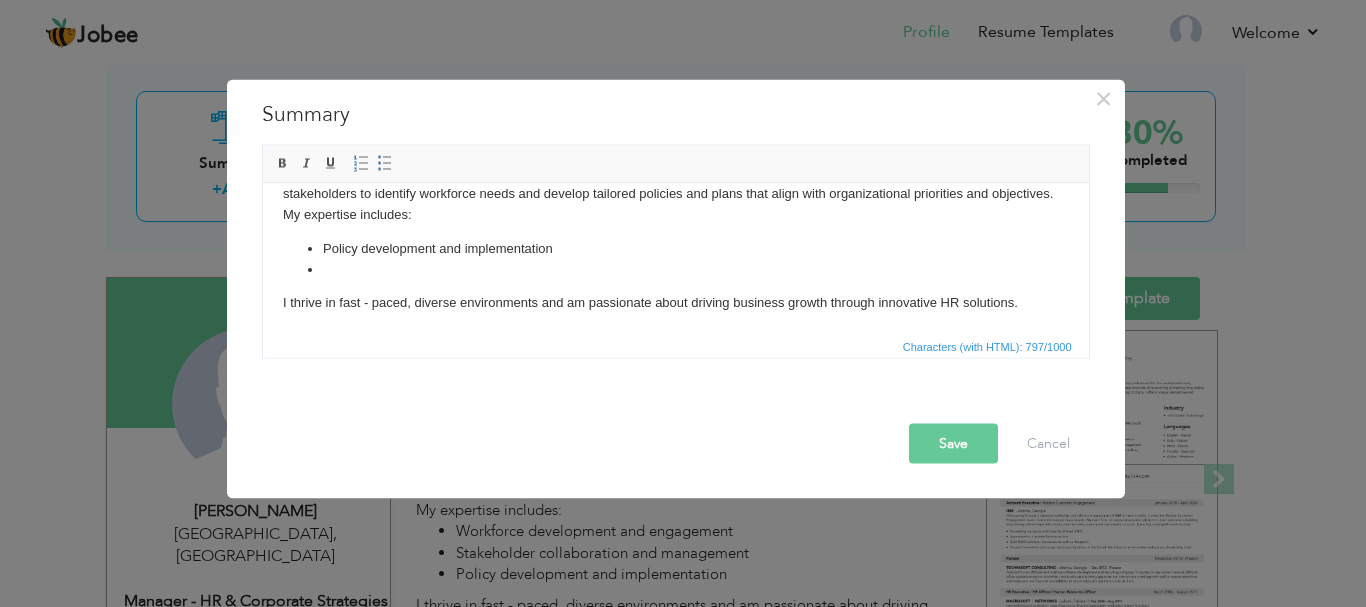 click on "Policy development and implementation" at bounding box center (675, 248) 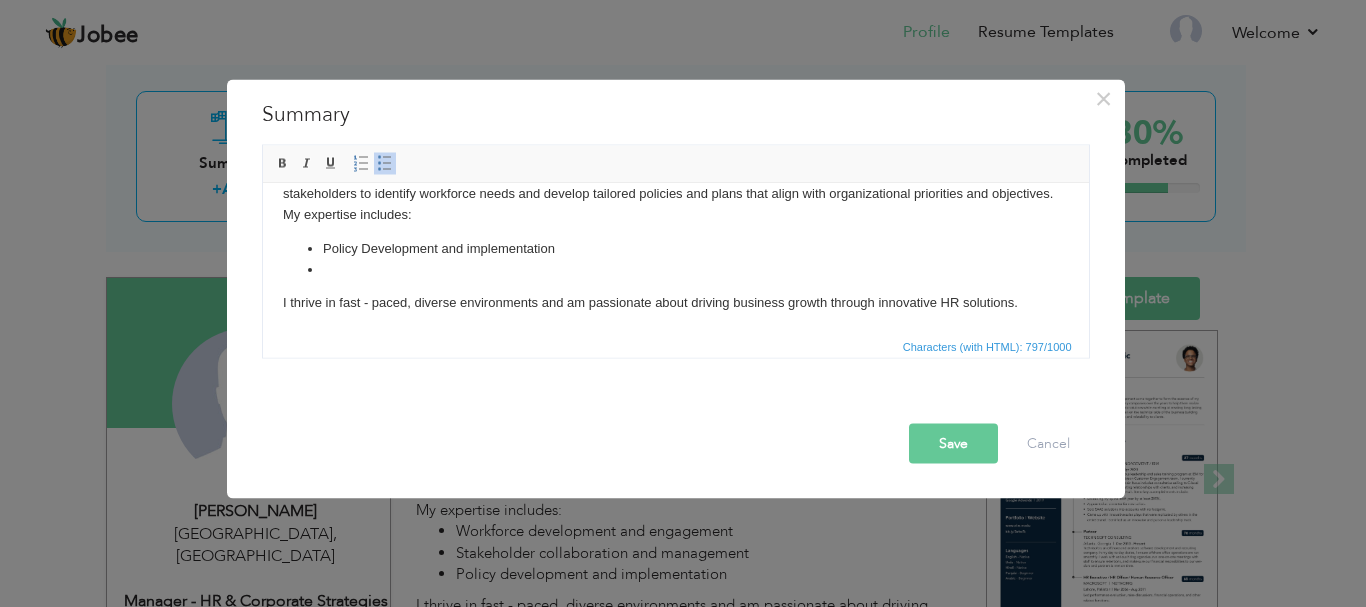 click on "Policy D evelopment and implementation" at bounding box center [675, 248] 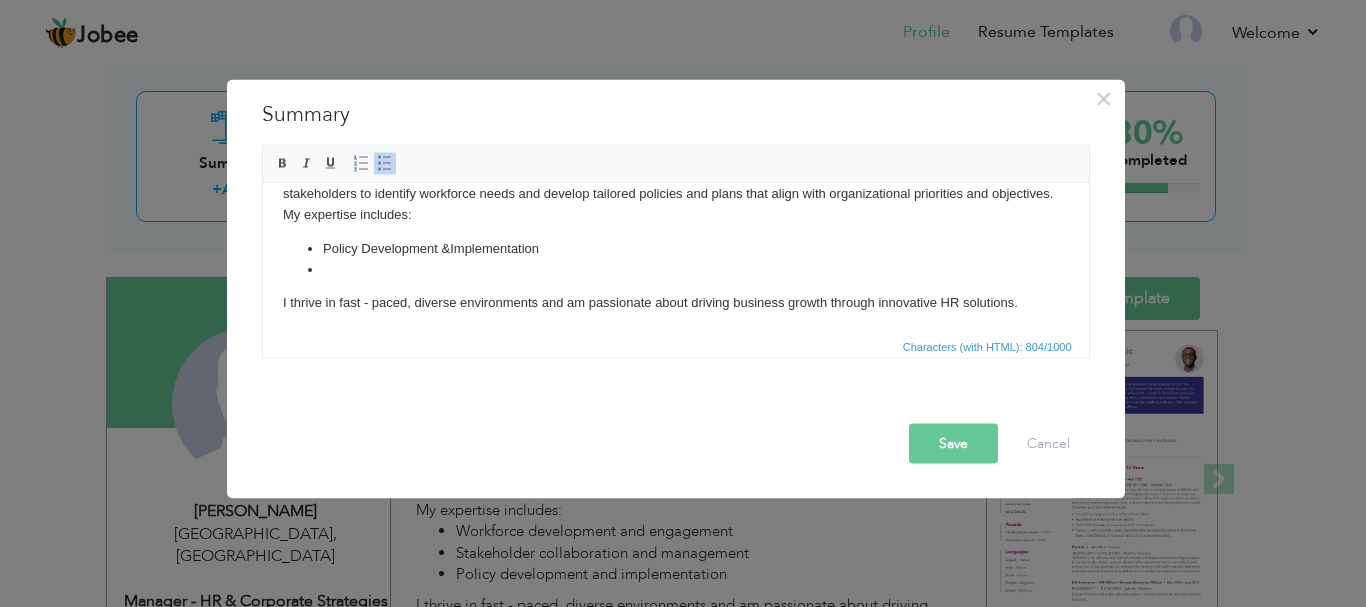 click at bounding box center [675, 269] 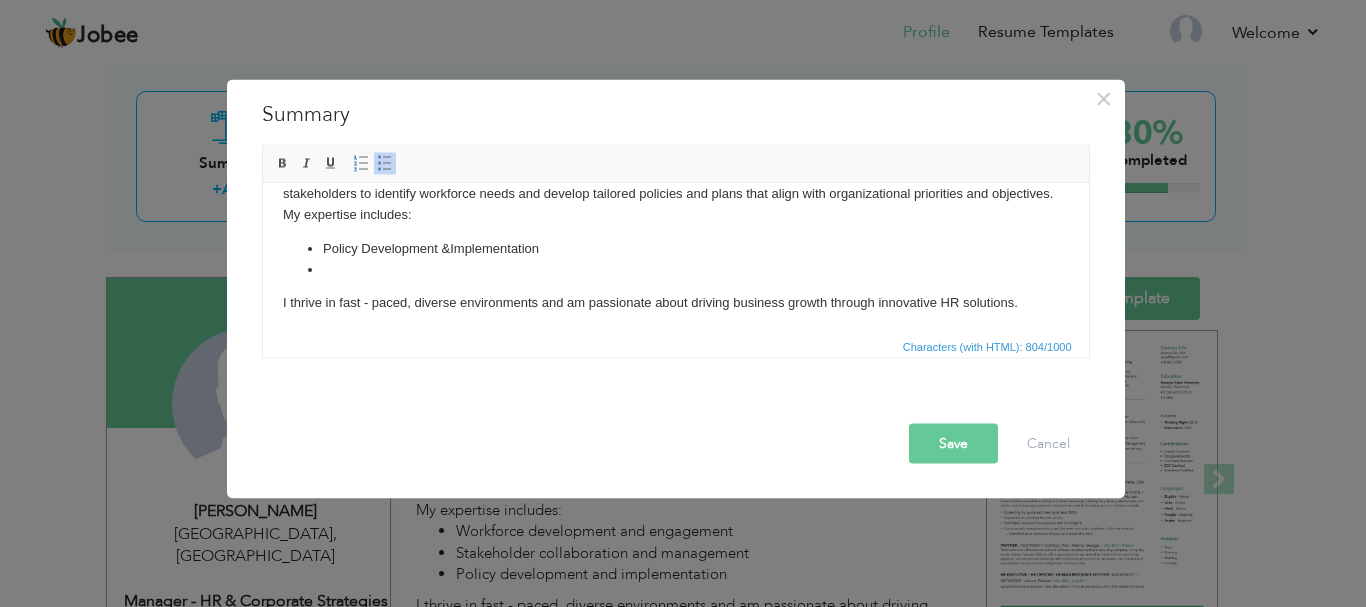click on "Policy D evelopment &  I mplementation" at bounding box center (675, 259) 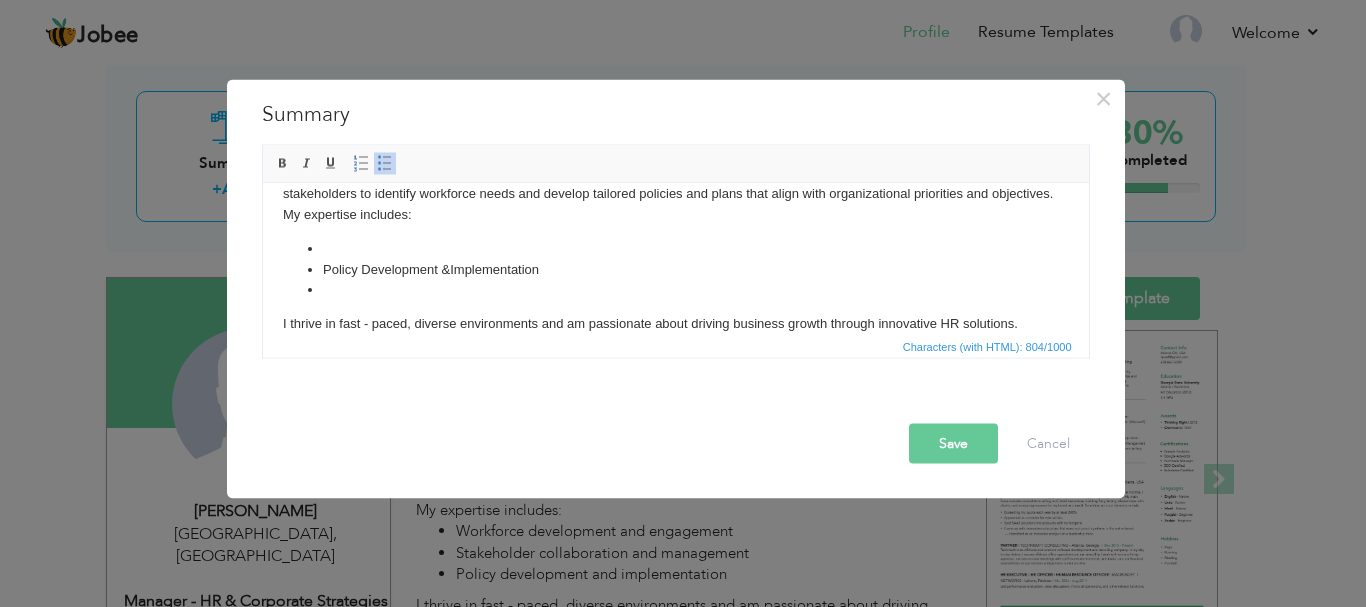 scroll, scrollTop: 124, scrollLeft: 0, axis: vertical 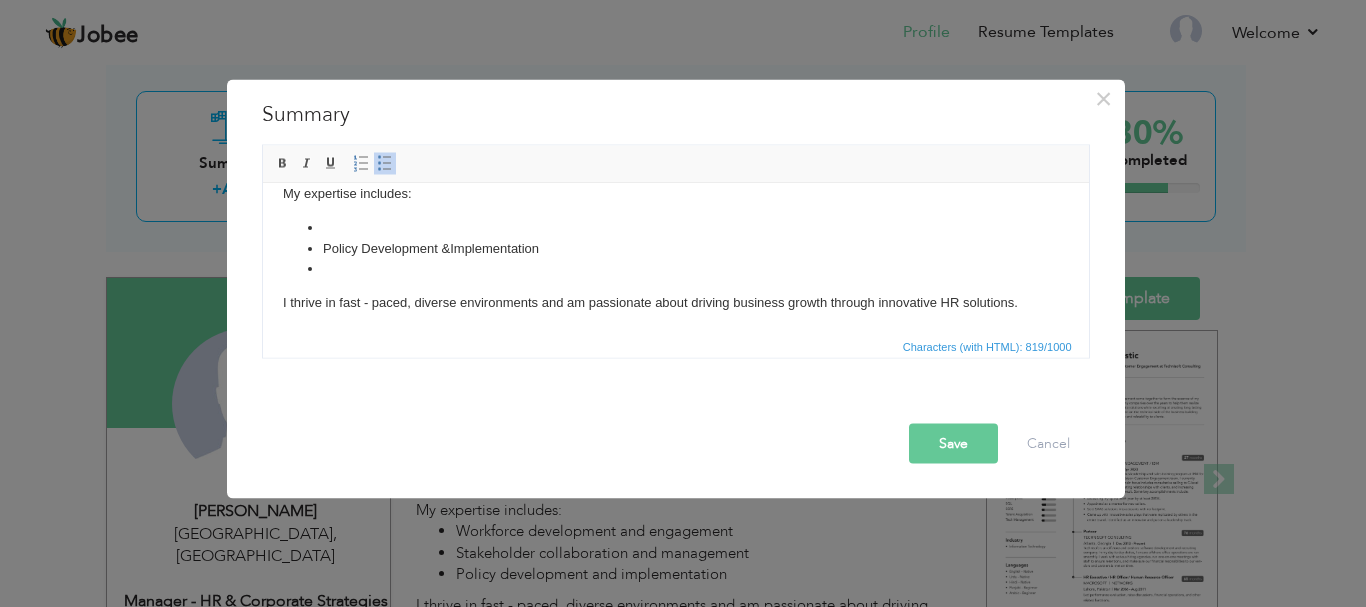 click at bounding box center [675, 227] 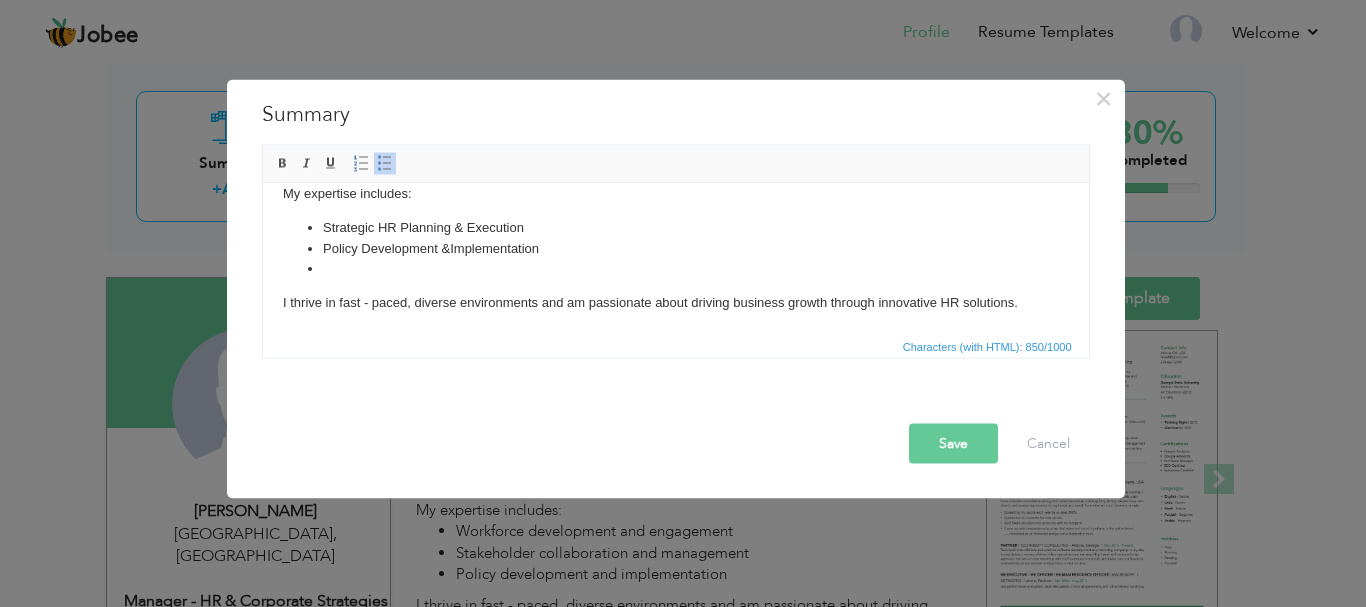 click at bounding box center (675, 268) 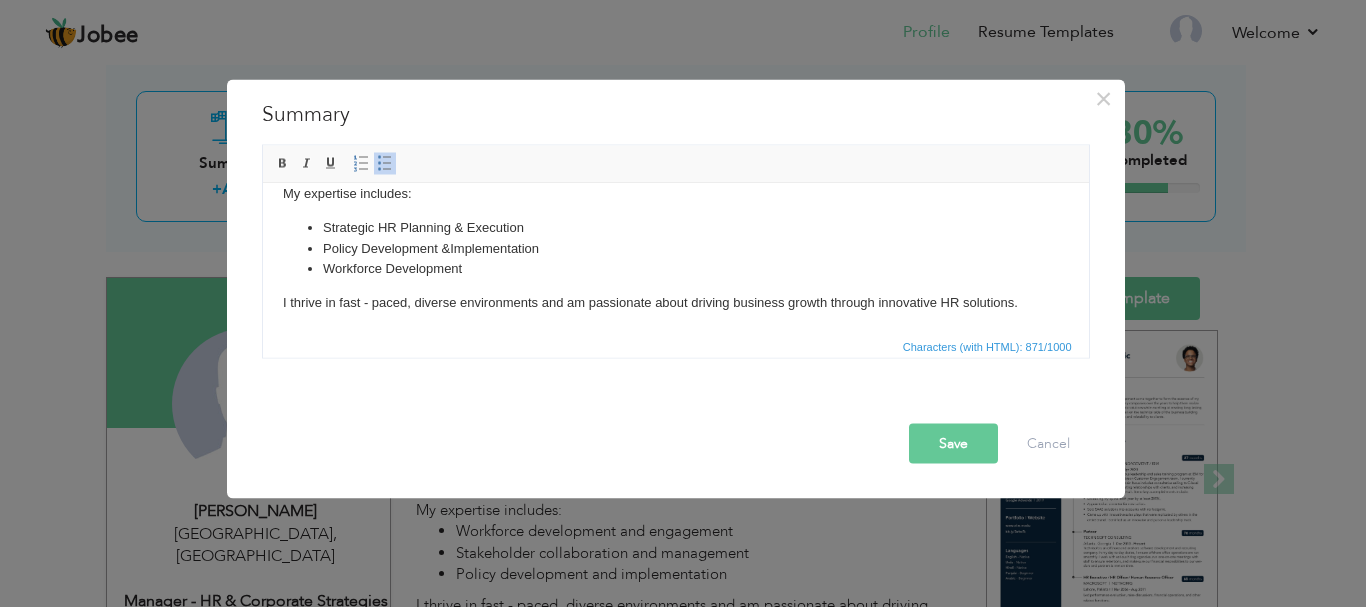 click on "Summary" at bounding box center (676, 114) 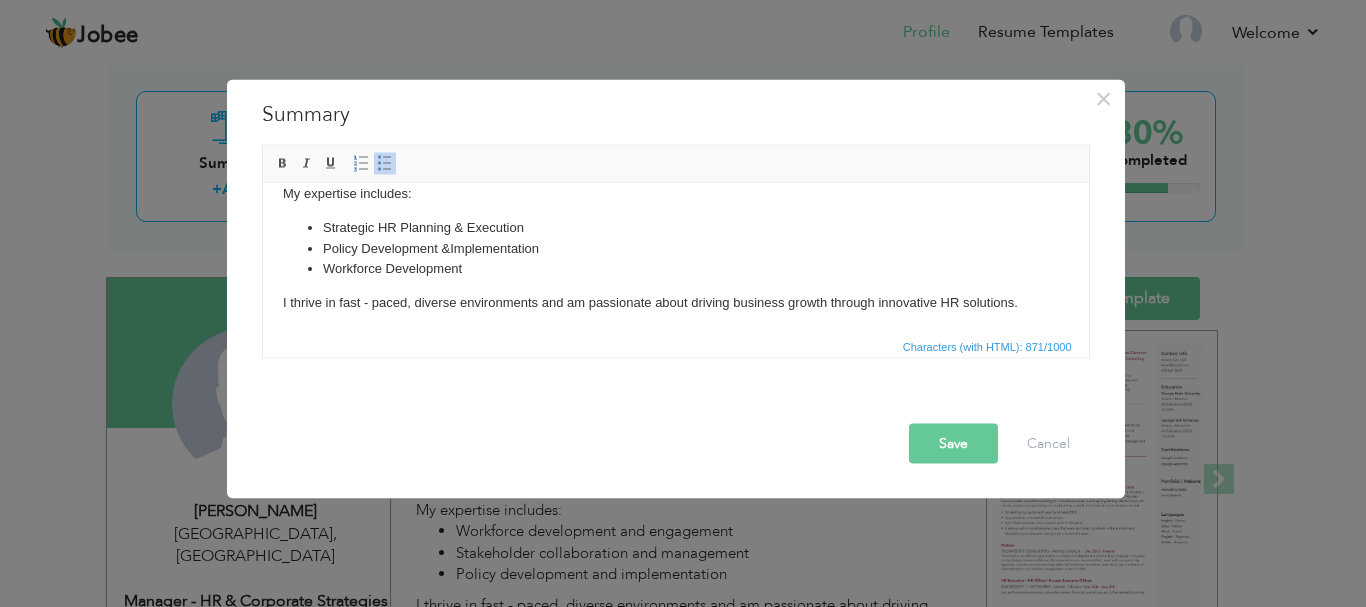 click on "Workforce Development" at bounding box center [675, 268] 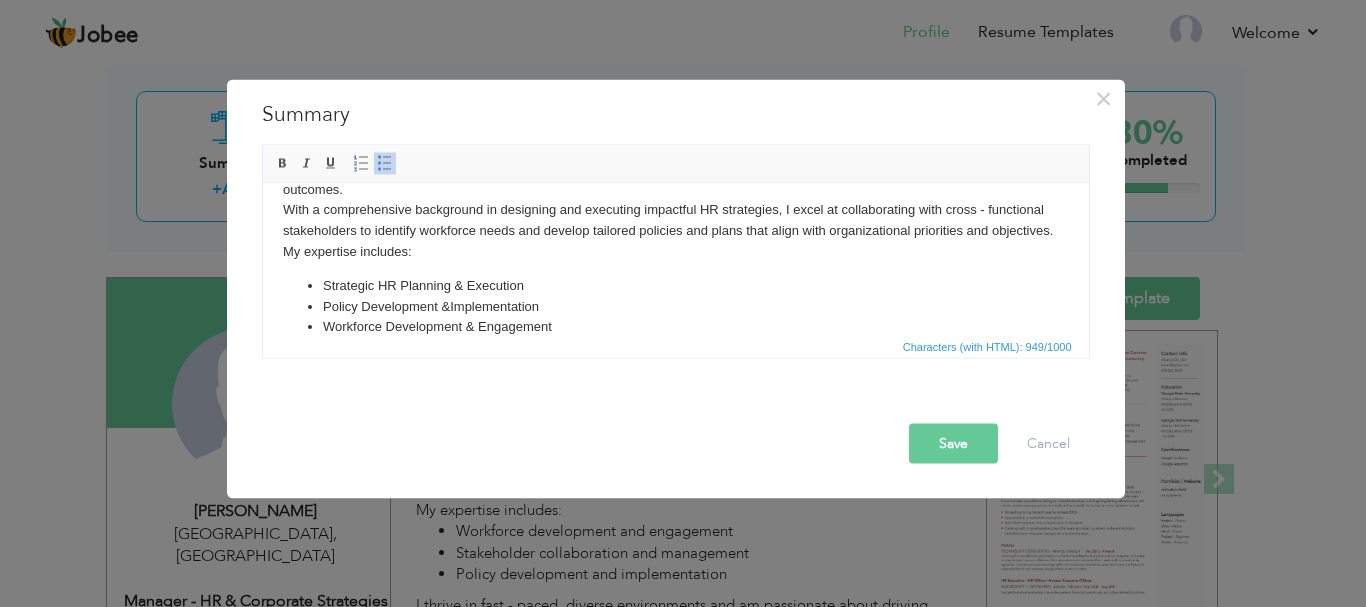scroll, scrollTop: 166, scrollLeft: 0, axis: vertical 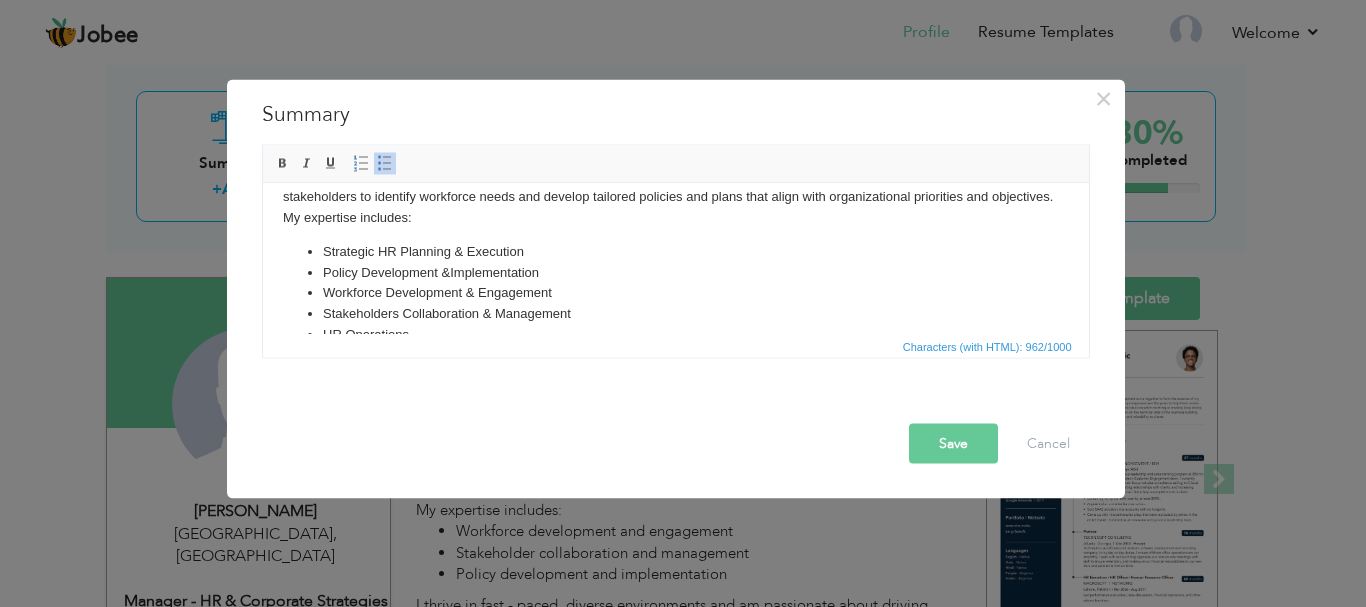 click on "Transformational forerunner and strategic HR expert with a proven track record of driving results - oriented initiatives, and fostering high - performing teams. Adept at navigating complex & dynamic environments, and leveraging exceptional work ethics to deliver outstanding outcomes.  With a comprehensive background in designing and executing impactful HR strategies, I excel at collaborating with cross - functional stakeholders to identify workforce needs and develop tailored policies and plans that align with organizational priorities and objectives. My expertise includes: Strategic HR Planning & Execution Policy D evelopment &  I mplementation Workforce Development & Engagement Stakeholders Collaboration & Management HR Operations   I thrive in fast - paced, diverse environments and am passionate about driving business growth through innovative HR solutions." at bounding box center (675, 241) 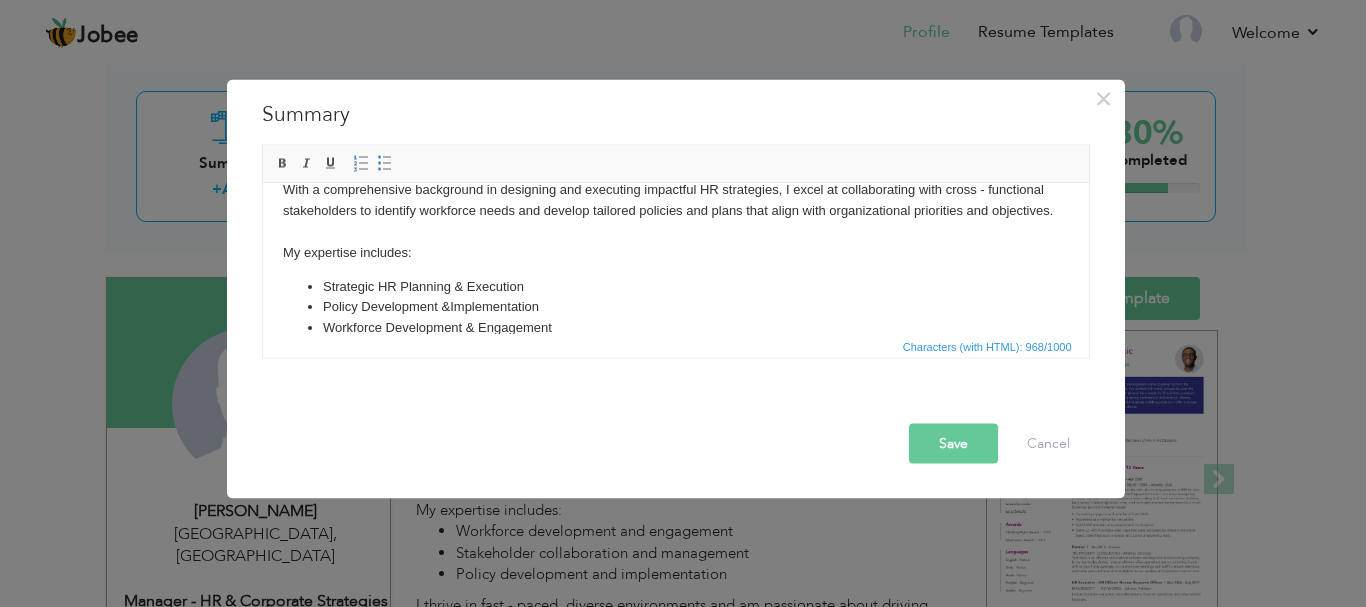 scroll, scrollTop: 186, scrollLeft: 0, axis: vertical 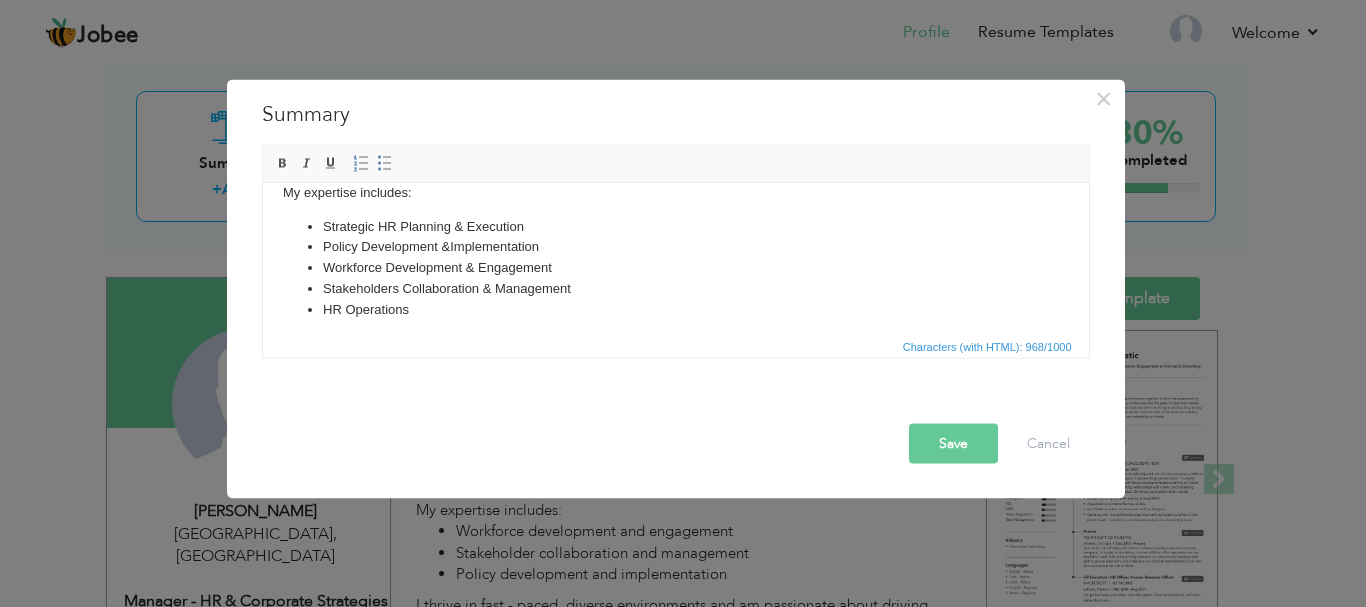 drag, startPoint x: 284, startPoint y: 252, endPoint x: 621, endPoint y: 306, distance: 341.29898 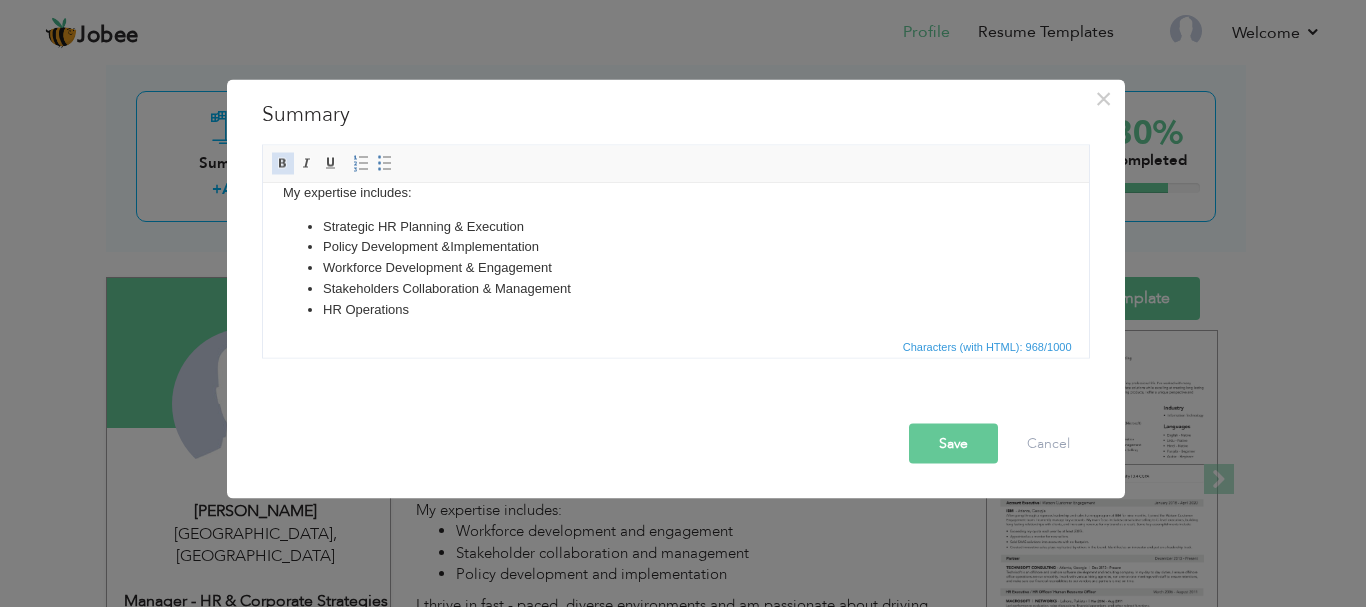 click at bounding box center (283, 163) 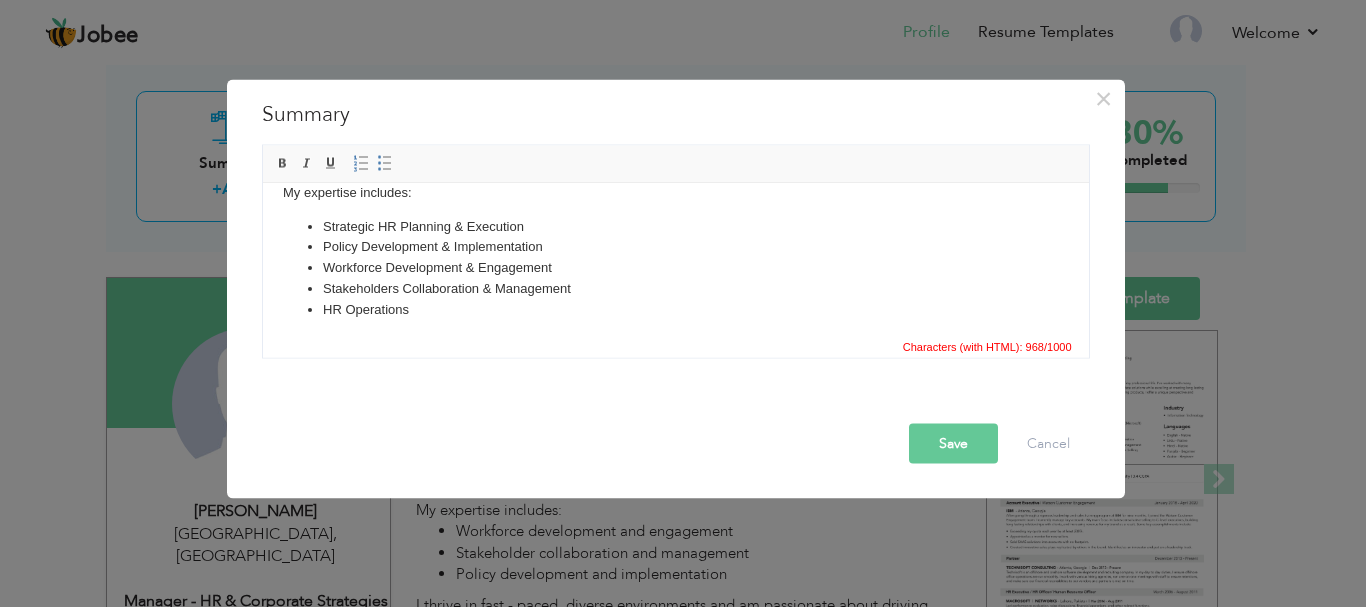 click on "Workforce Development & Engagement" at bounding box center (675, 267) 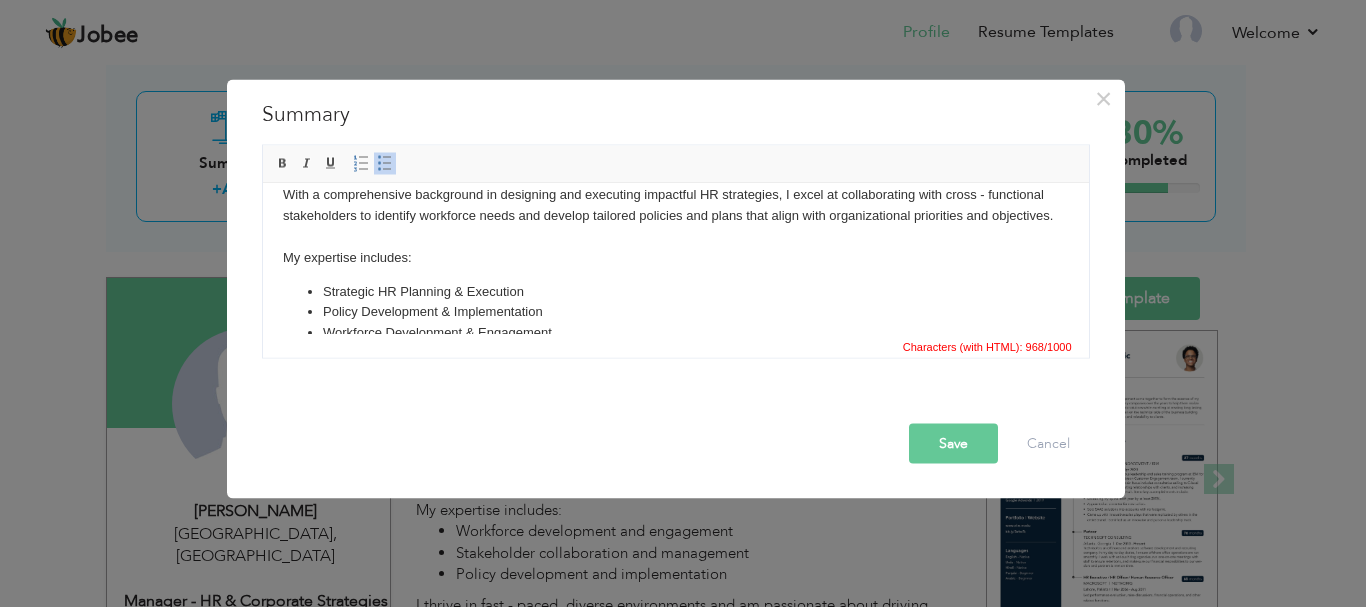 scroll, scrollTop: 46, scrollLeft: 0, axis: vertical 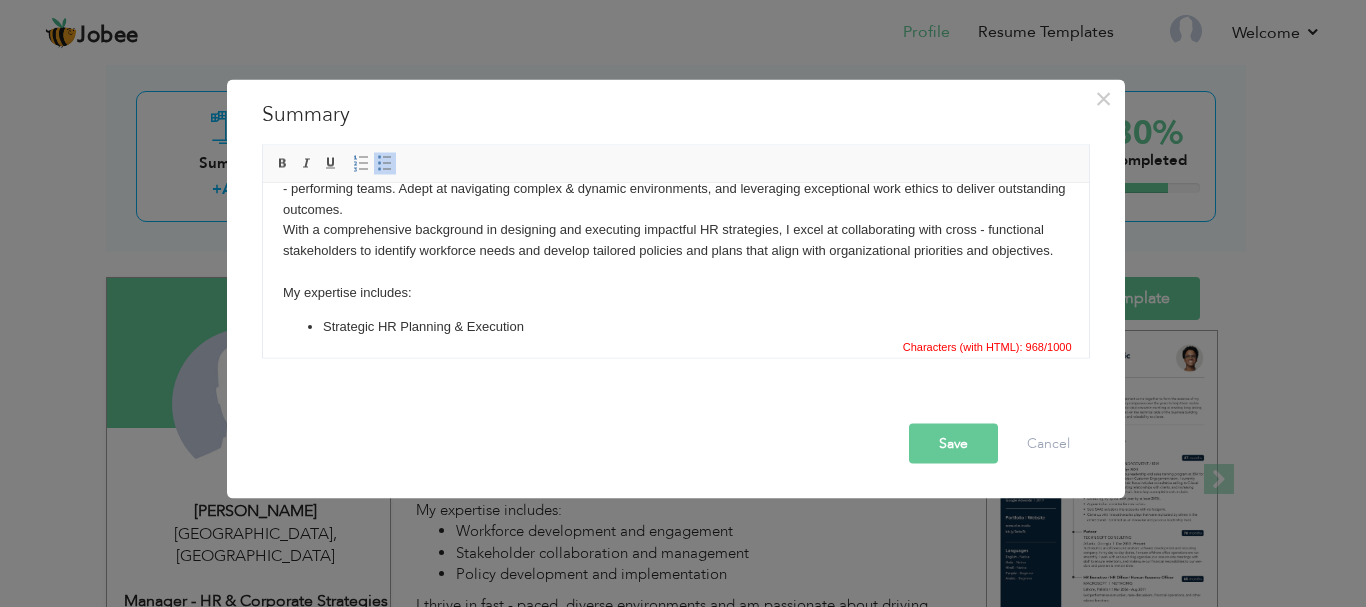 click on "Transformational forerunner and strategic HR expert with a proven track record of driving results - oriented initiatives, and fostering high - performing teams. Adept at navigating complex & dynamic environments, and leveraging exceptional work ethics to deliver outstanding outcomes.  With a comprehensive background in designing and executing impactful HR strategies, I excel at collaborating with cross - functional stakeholders to identify workforce needs and develop tailored policies and plans that align with organizational priorities and objectives. My expertise includes: Strategic HR Planning & Execution Policy Development & Implementation Workforce Development & Engagement Stakeholders Collaboration & Management HR Operations   I thrive in fast - paced, diverse environments and am passionate about driving business growth through innovative HR solutions." at bounding box center [675, 305] 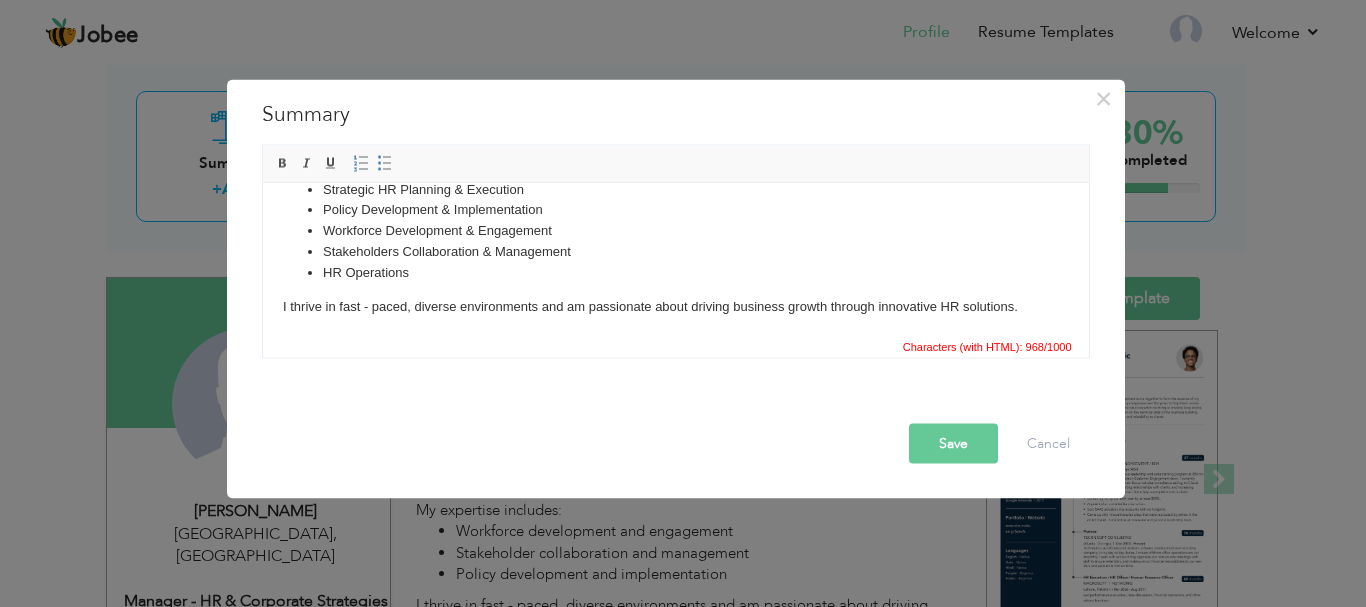 scroll, scrollTop: 186, scrollLeft: 0, axis: vertical 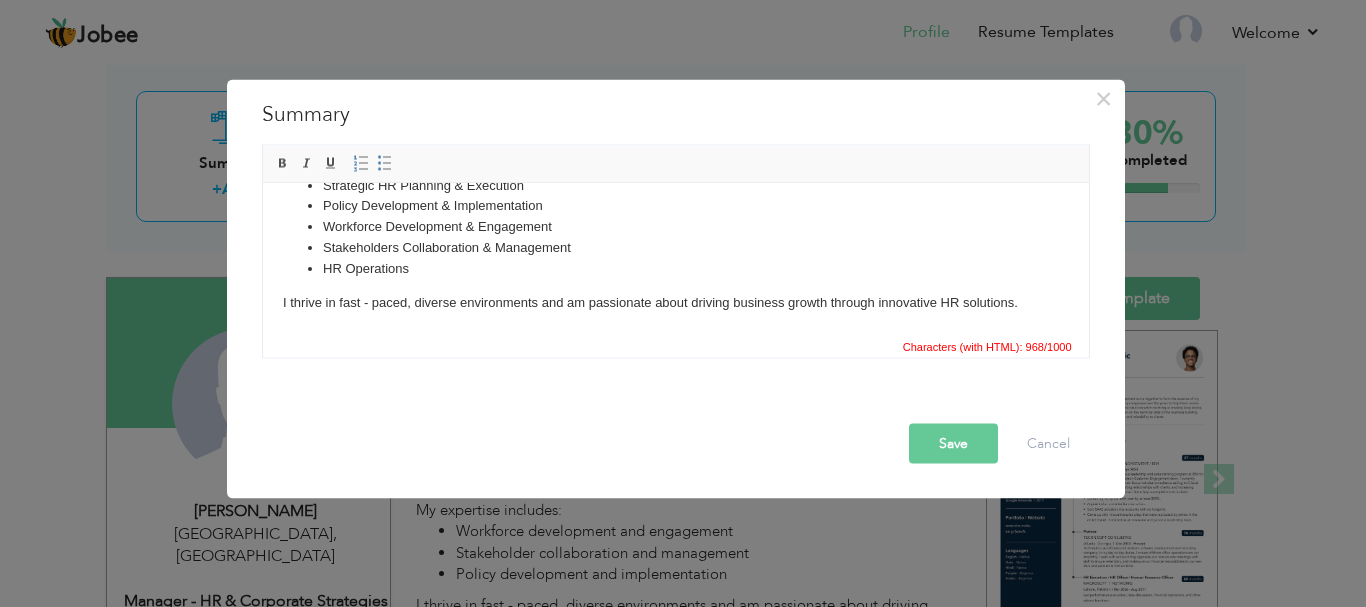 click on "HR Operations" at bounding box center (675, 269) 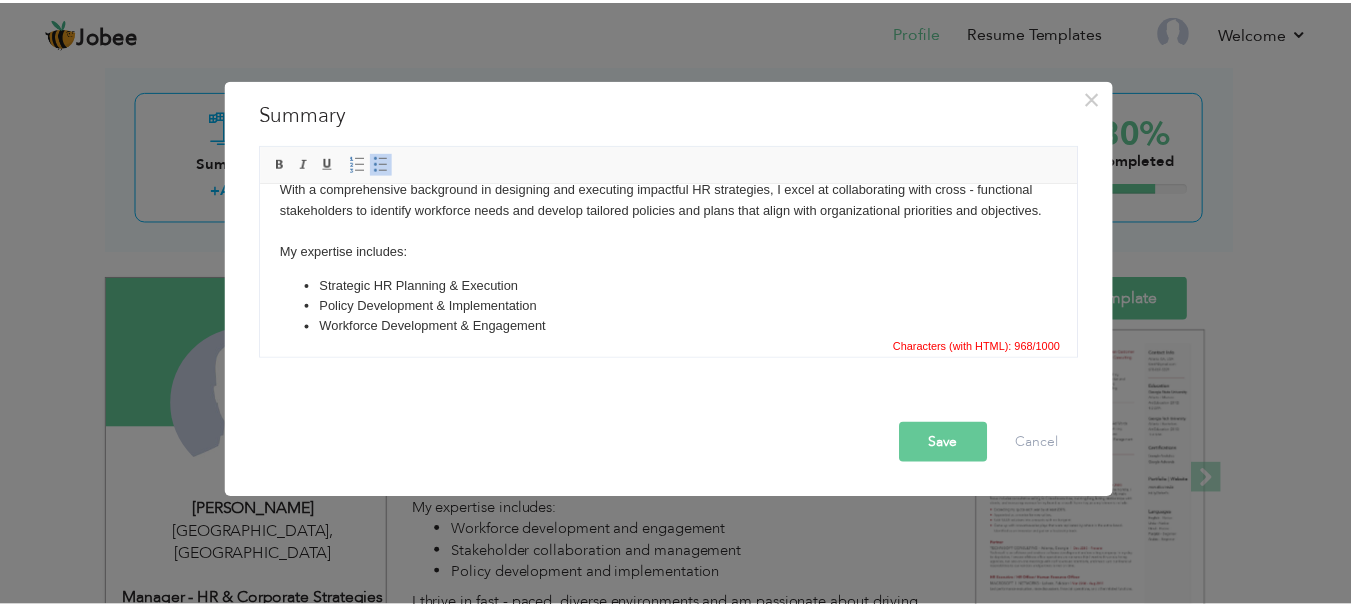 scroll, scrollTop: 0, scrollLeft: 0, axis: both 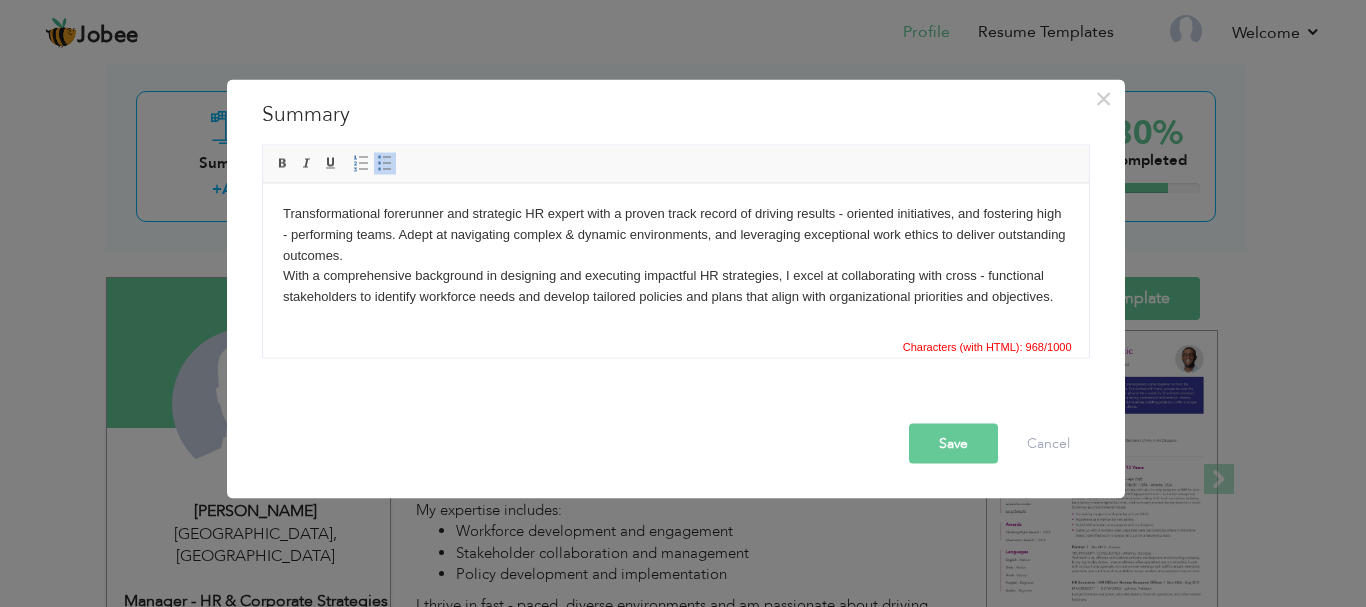 click on "Save" at bounding box center [953, 443] 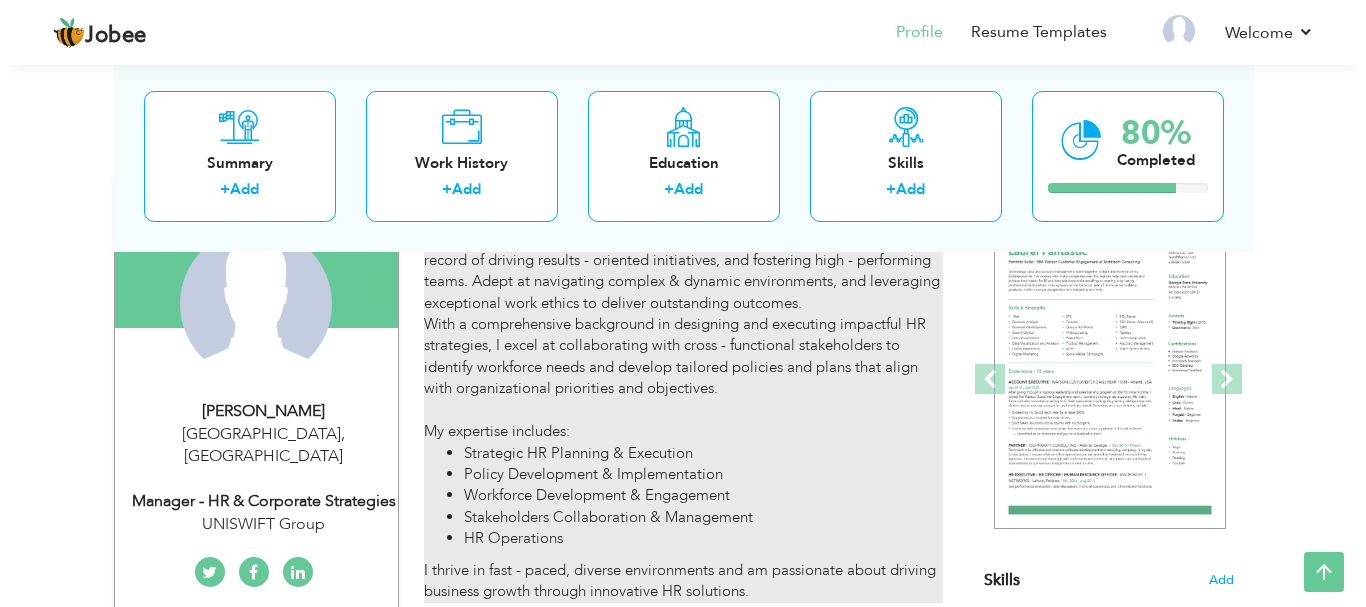 scroll, scrollTop: 0, scrollLeft: 0, axis: both 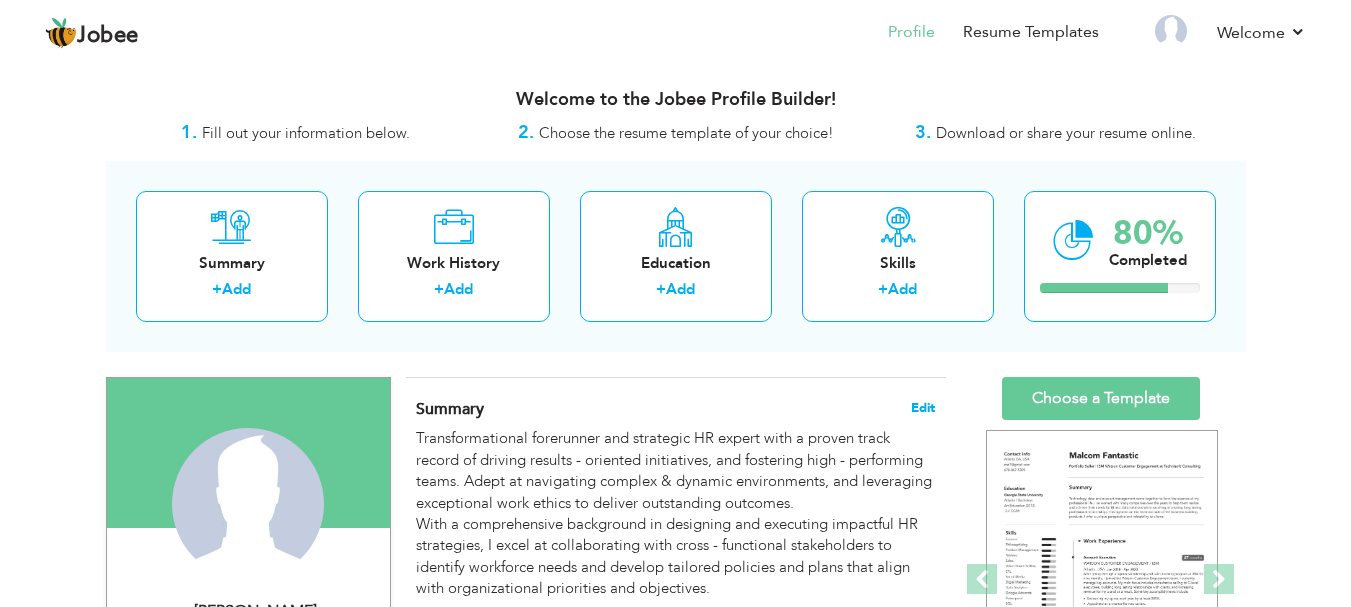 click on "Edit" at bounding box center [923, 408] 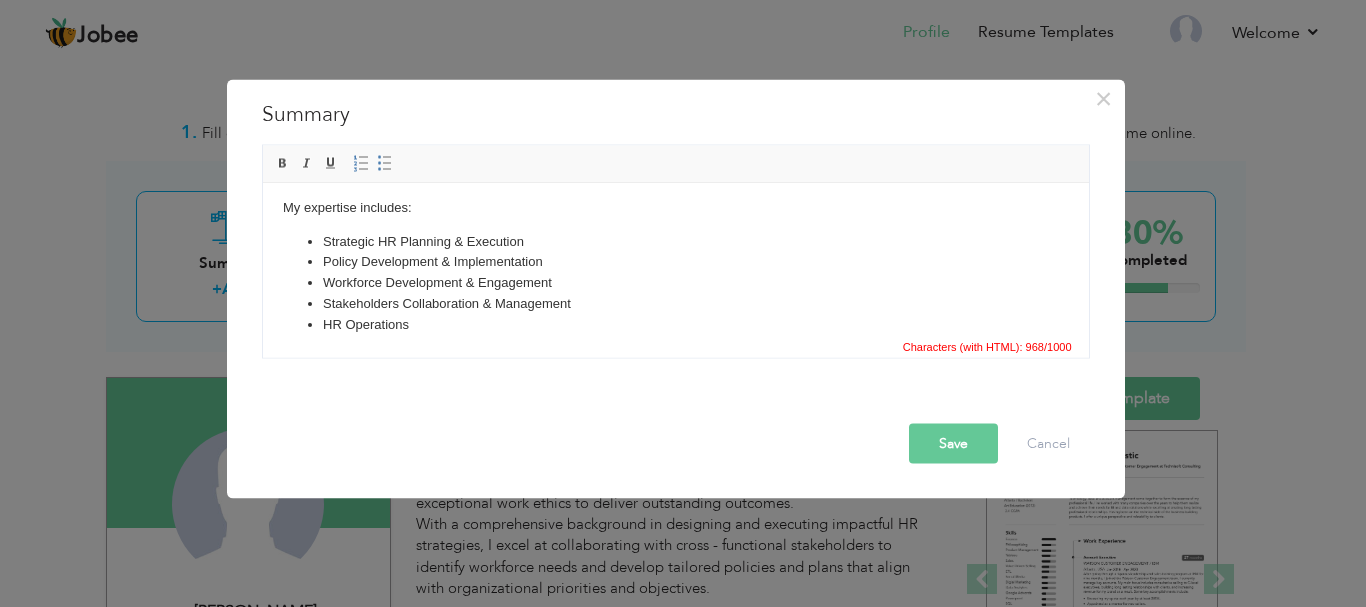 scroll, scrollTop: 86, scrollLeft: 0, axis: vertical 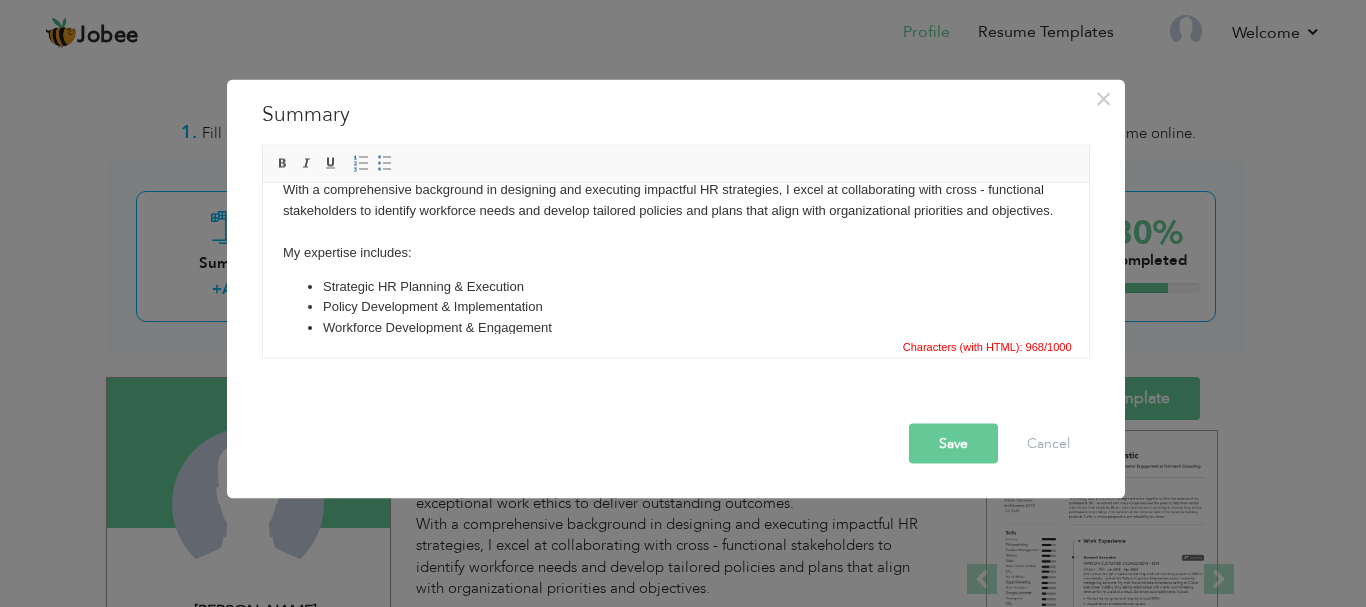 click on "Transformational forerunner and strategic HR expert with a proven track record of driving results - oriented initiatives, and fostering high - performing teams. Adept at navigating complex & dynamic environments, and leveraging exceptional work ethics to deliver outstanding outcomes.  With a comprehensive background in designing and executing impactful HR strategies, I excel at collaborating with cross - functional stakeholders to identify workforce needs and develop tailored policies and plans that align with organizational priorities and objectives. My expertise includes: Strategic HR Planning & Execution Policy Development & Implementation Workforce Development & Engagement Stakeholders Collaboration & Management HR Operations   I thrive in fast - paced, diverse environments and am passionate about driving business growth through innovative HR solutions." at bounding box center (675, 265) 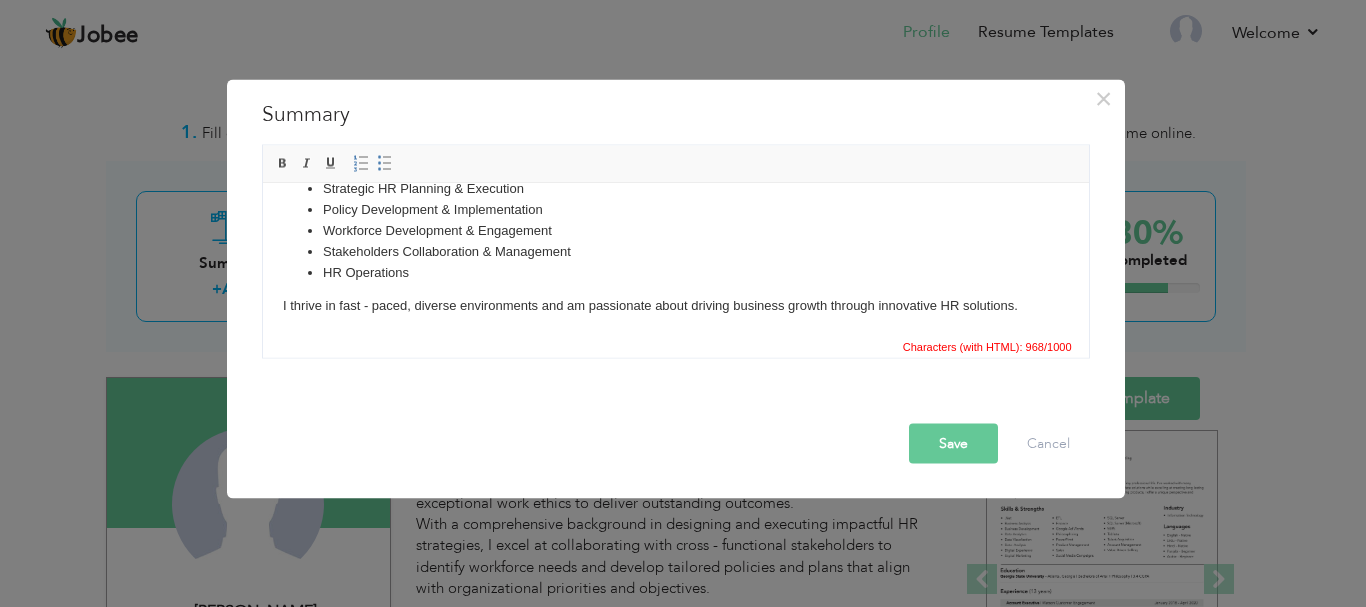scroll, scrollTop: 207, scrollLeft: 0, axis: vertical 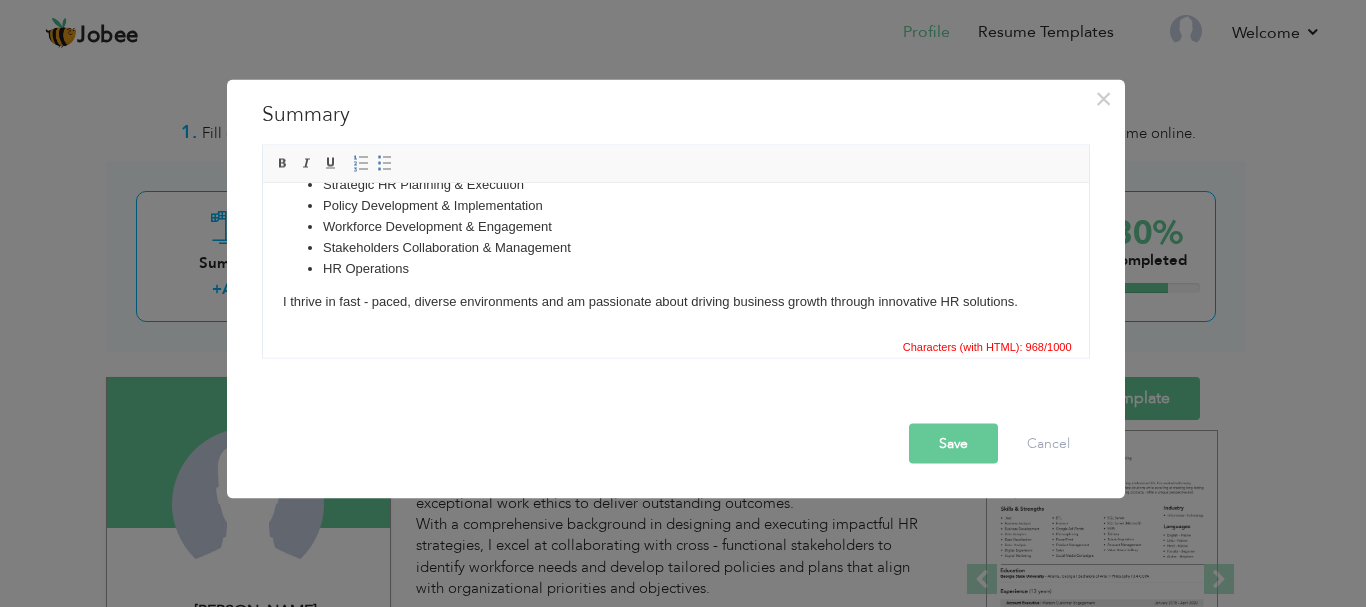 click on "Save" at bounding box center [953, 443] 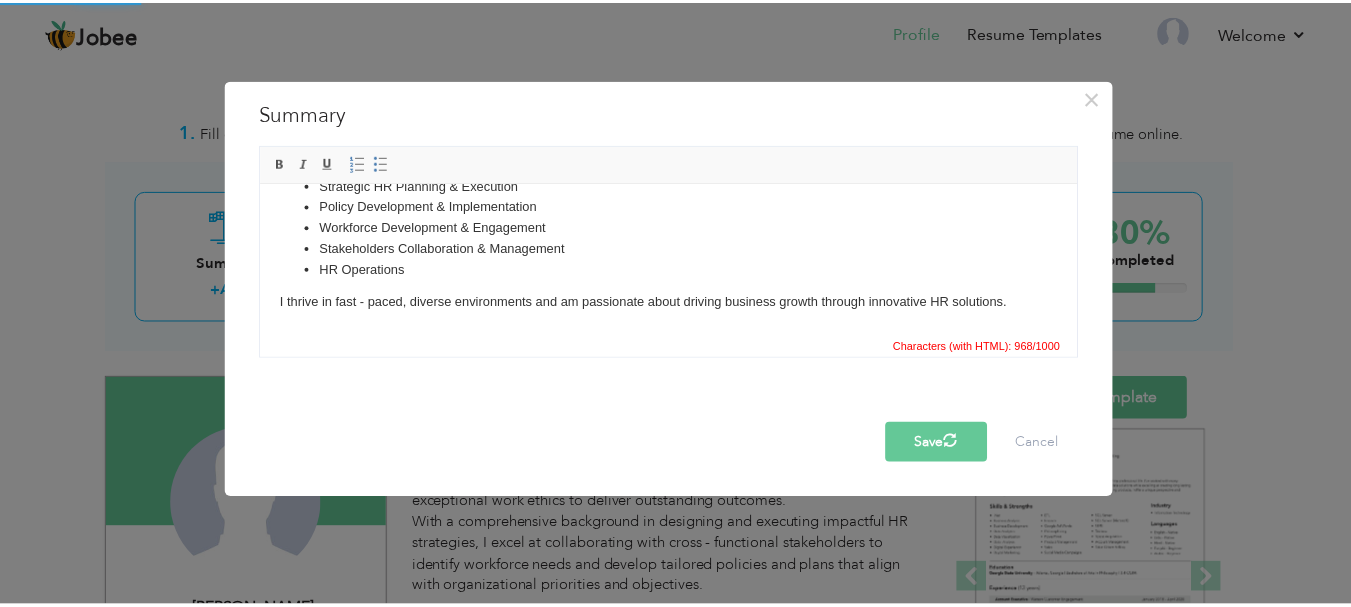 scroll, scrollTop: 0, scrollLeft: 0, axis: both 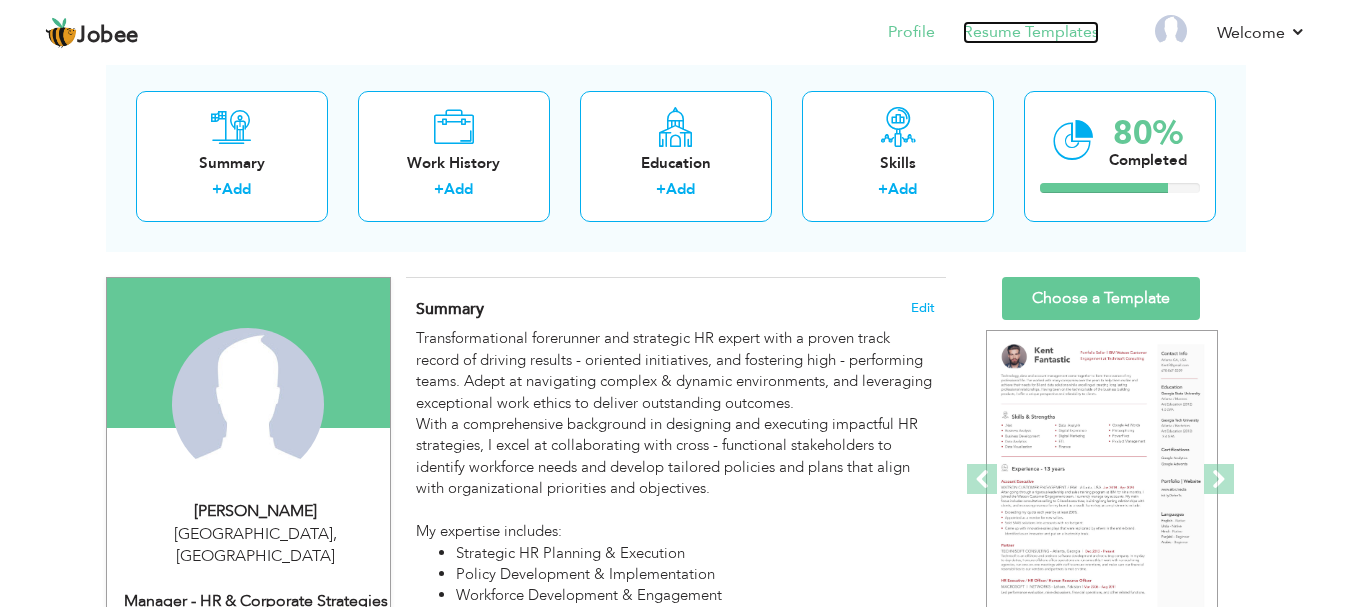 click on "Resume Templates" at bounding box center [1031, 32] 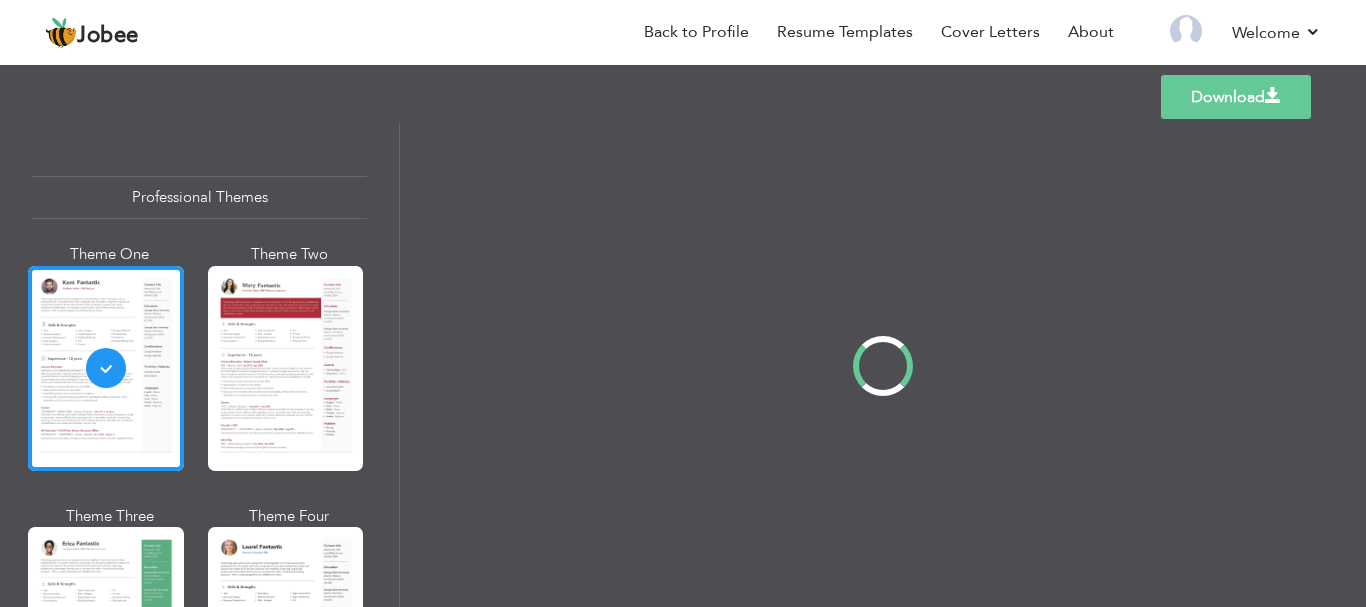 scroll, scrollTop: 0, scrollLeft: 0, axis: both 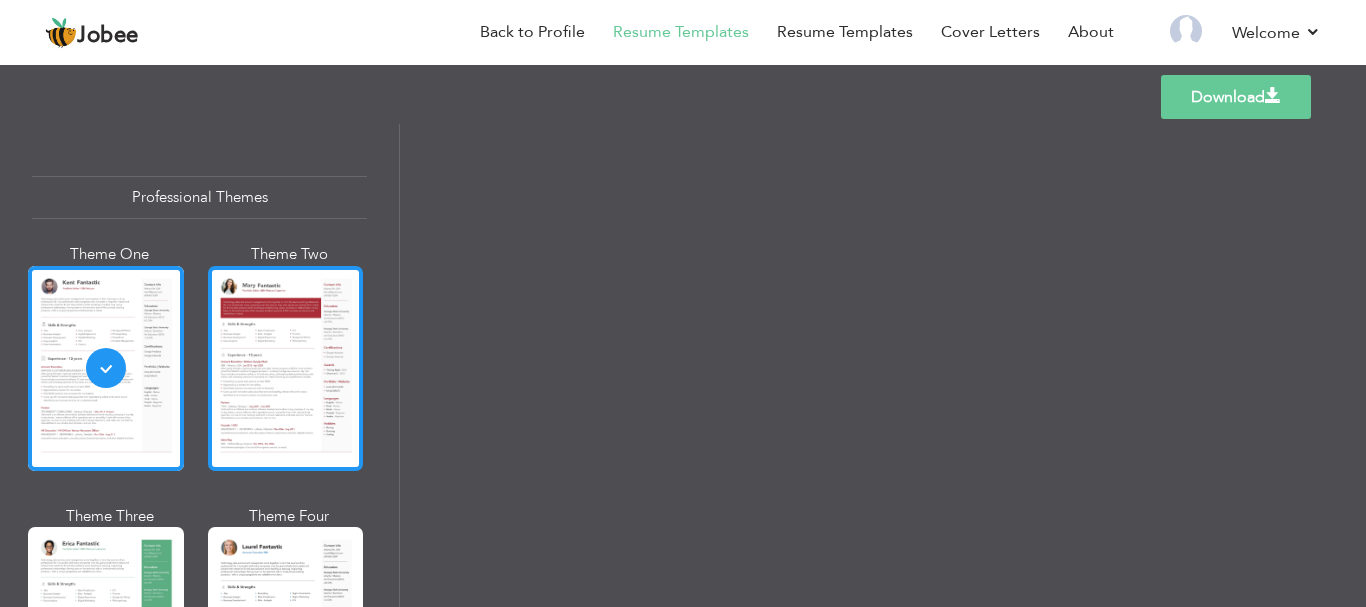 click at bounding box center (286, 368) 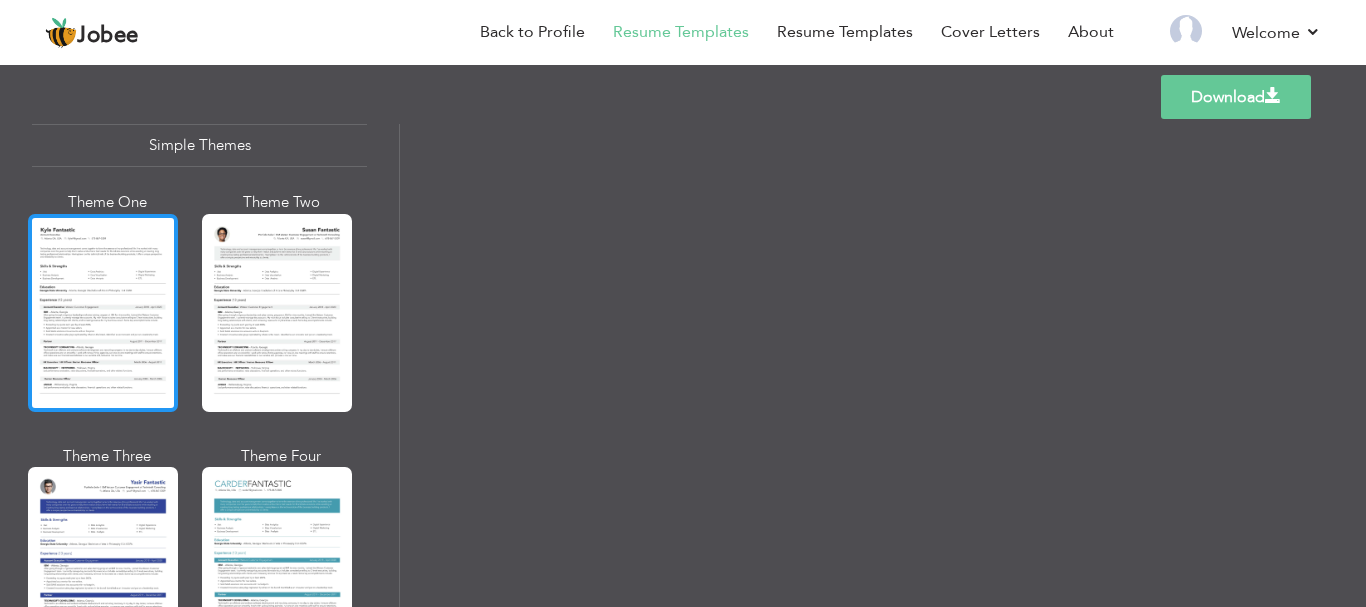 scroll, scrollTop: 3590, scrollLeft: 0, axis: vertical 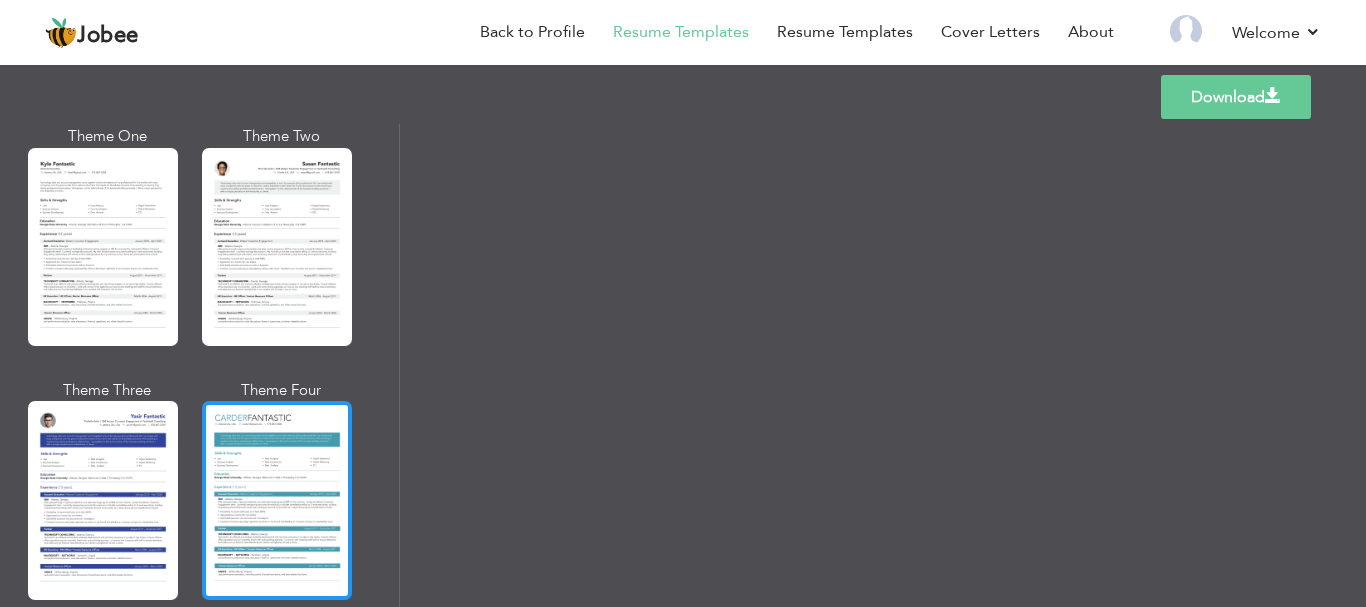 click at bounding box center [277, 500] 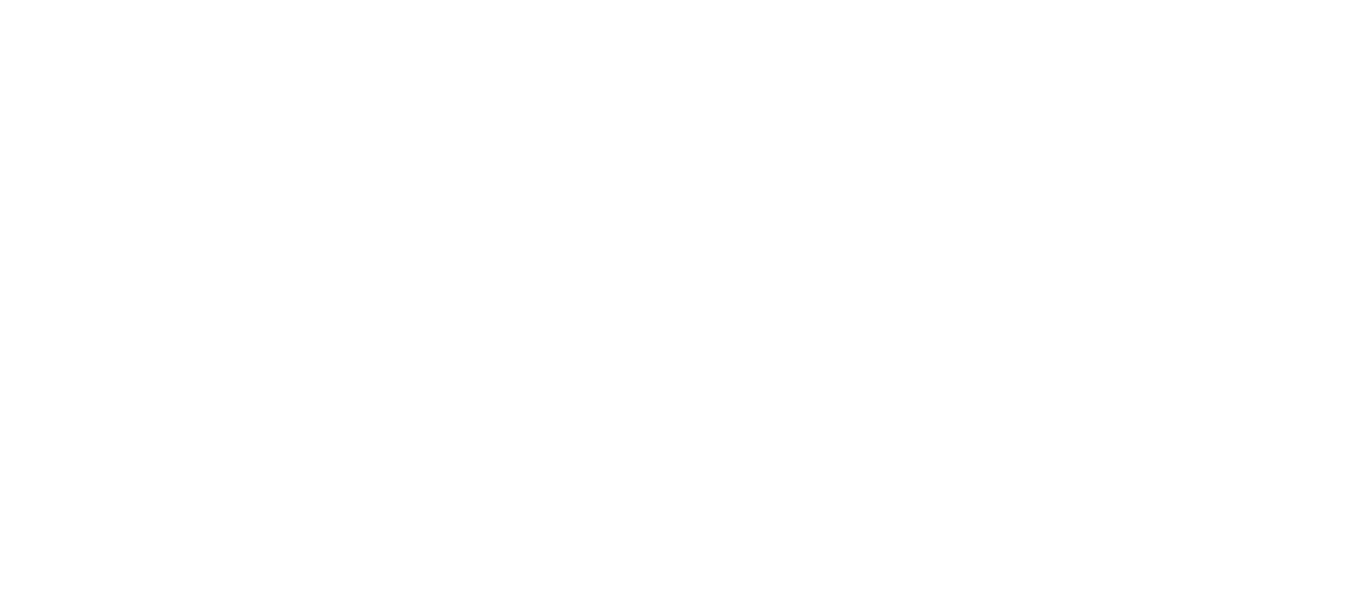 scroll, scrollTop: 0, scrollLeft: 0, axis: both 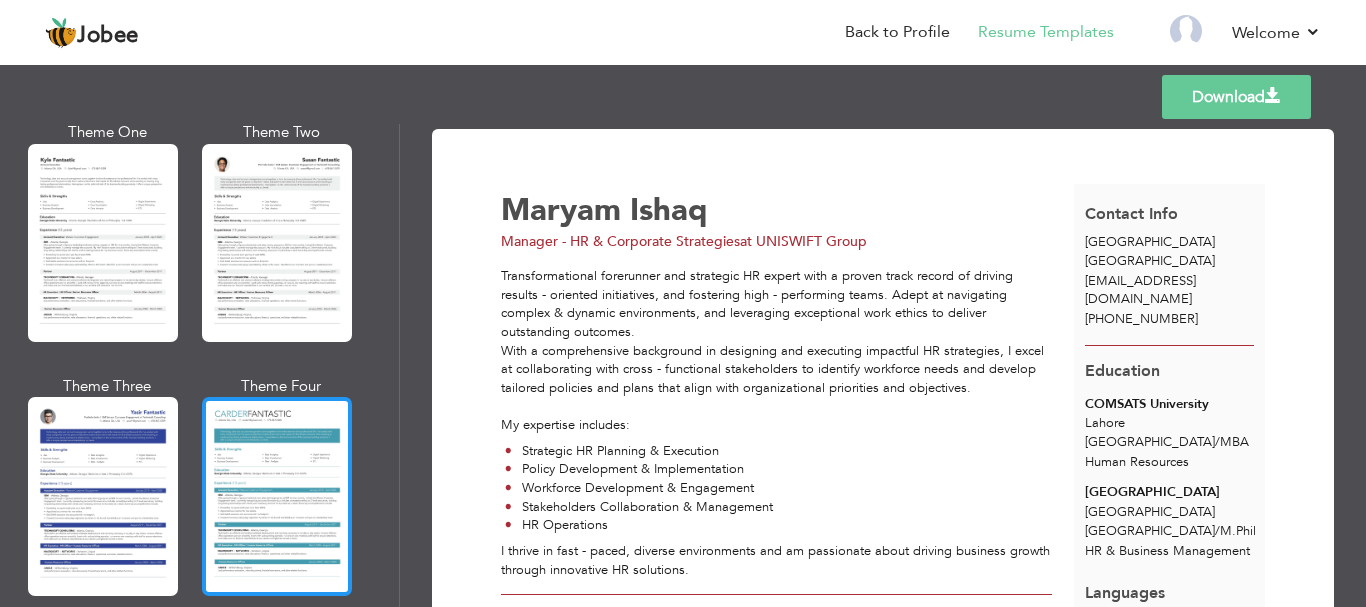 click at bounding box center [277, 496] 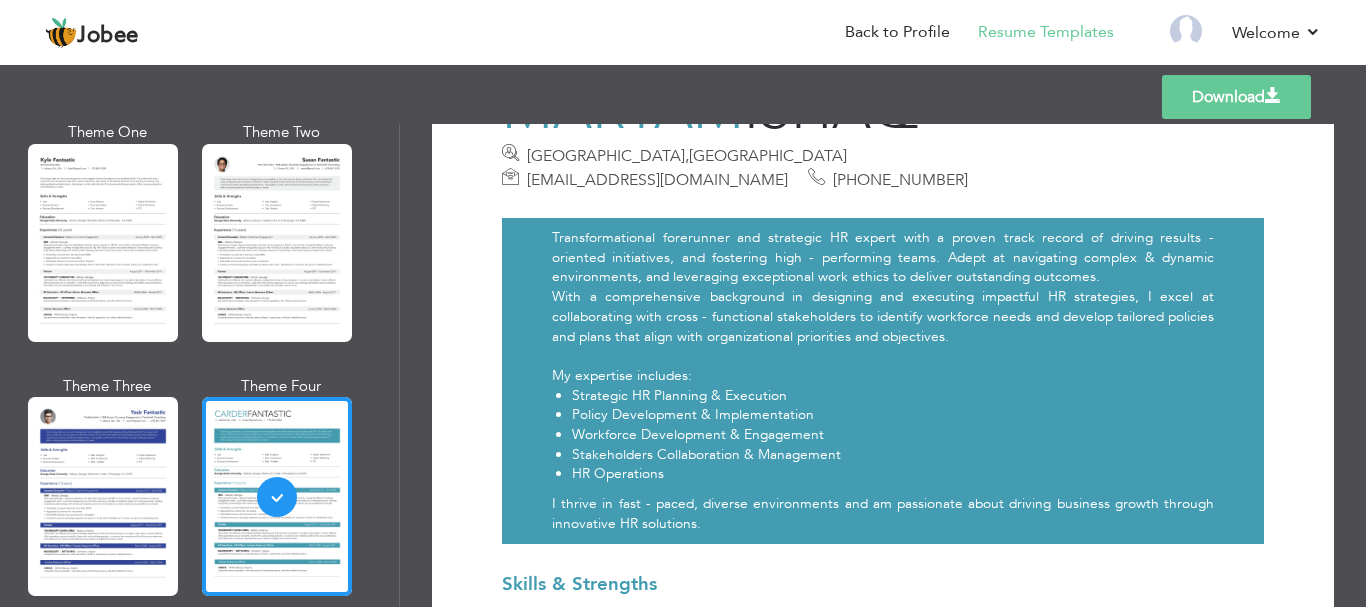 scroll, scrollTop: 81, scrollLeft: 0, axis: vertical 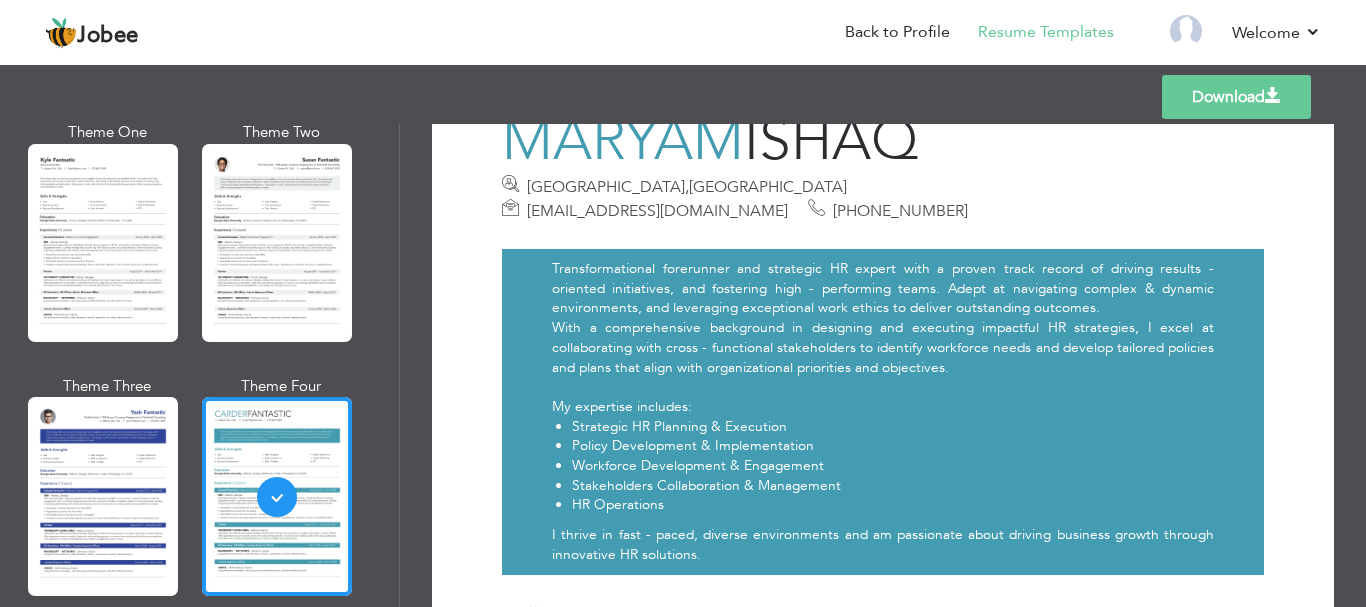 click at bounding box center (1273, 96) 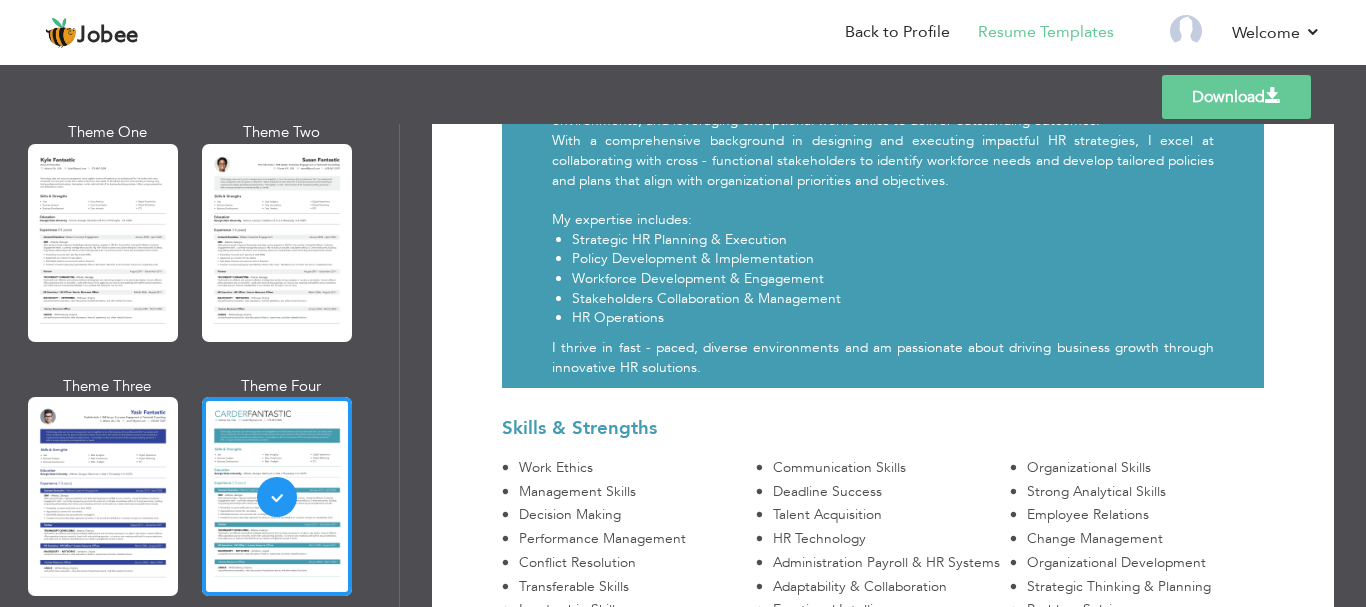 scroll, scrollTop: 0, scrollLeft: 0, axis: both 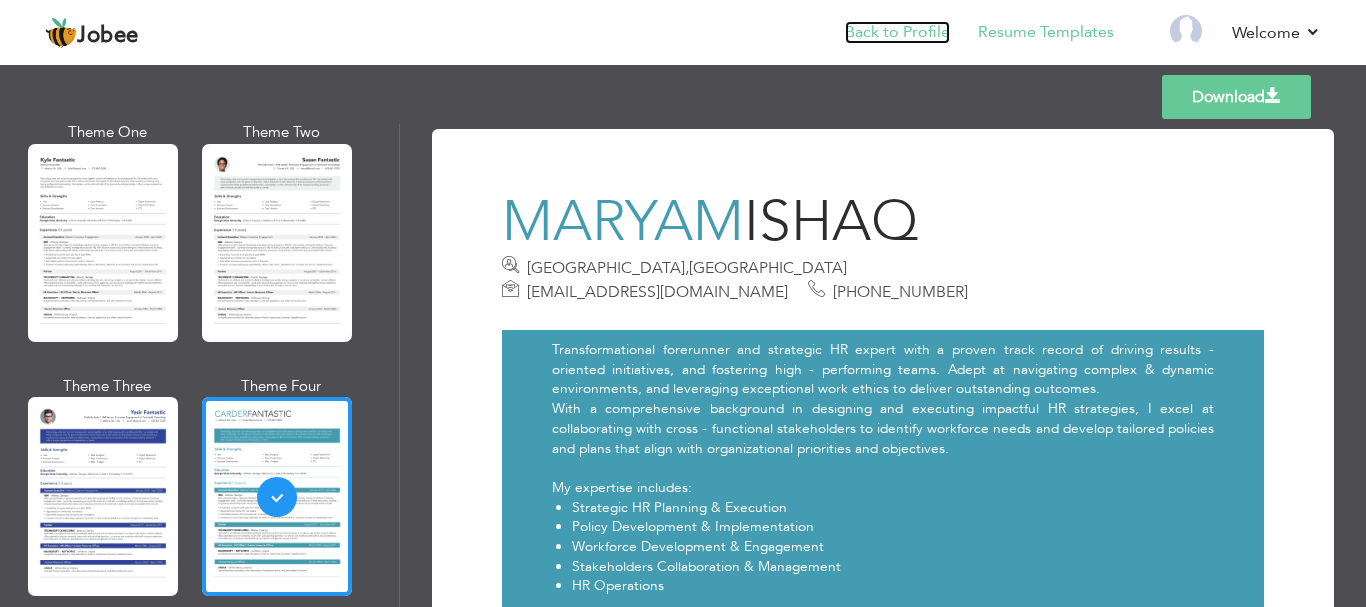 click on "Back to Profile" at bounding box center (897, 32) 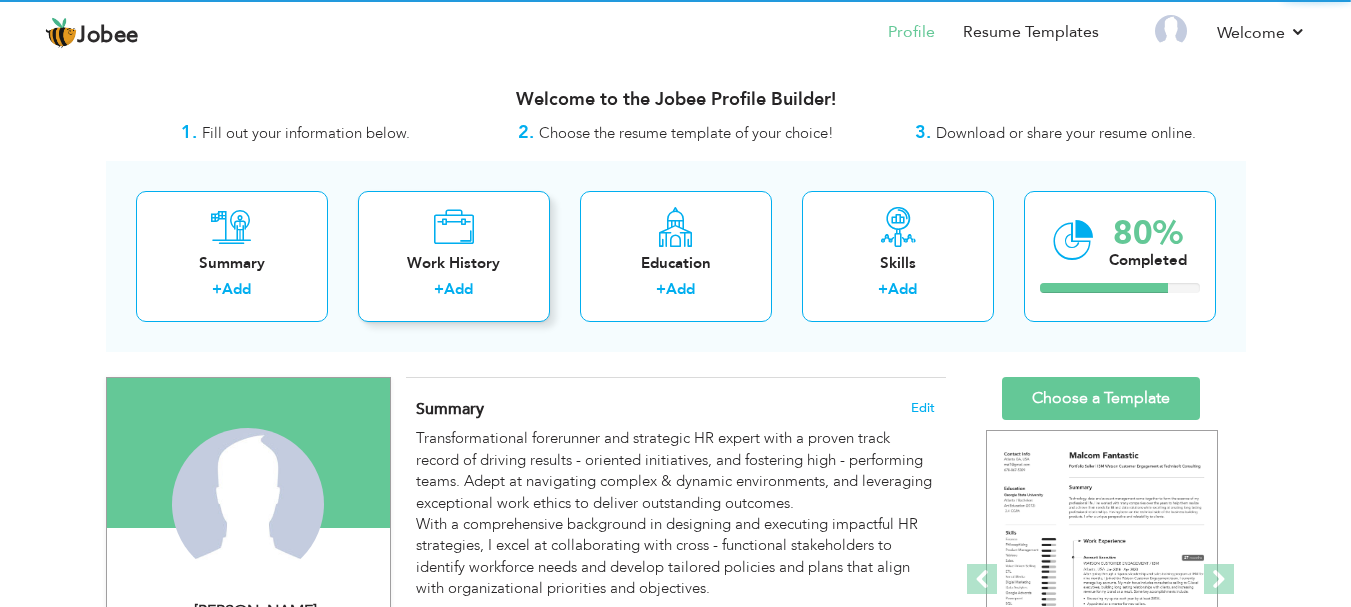 scroll, scrollTop: 0, scrollLeft: 0, axis: both 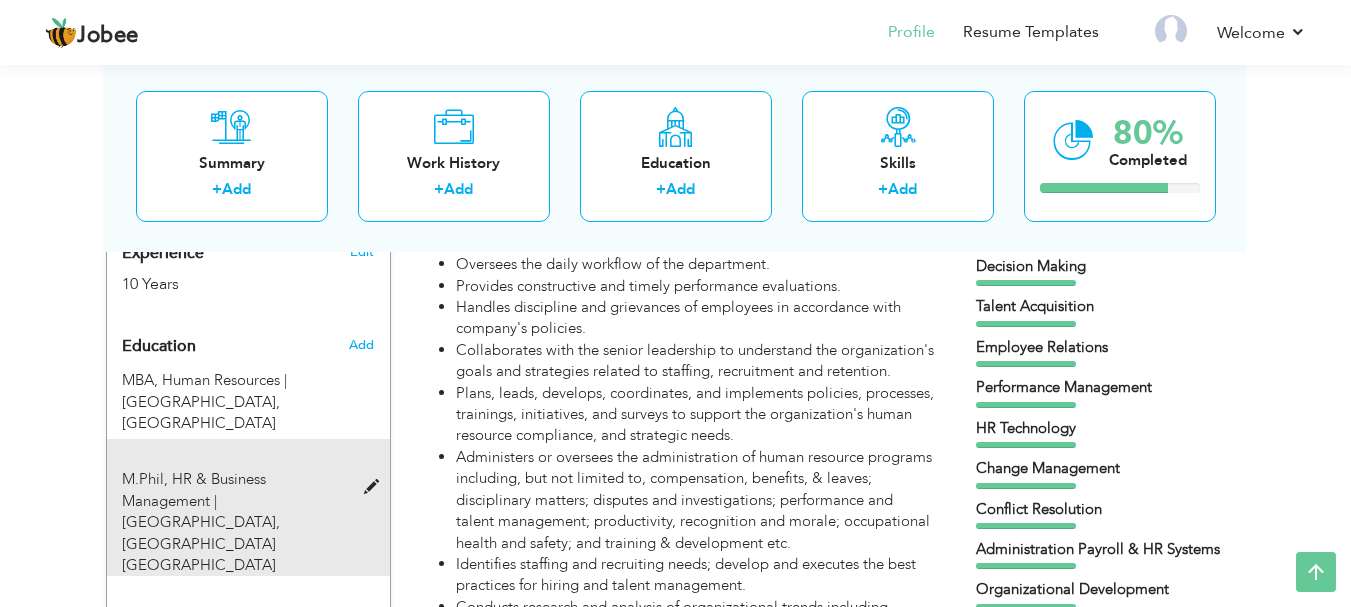 click at bounding box center (376, 487) 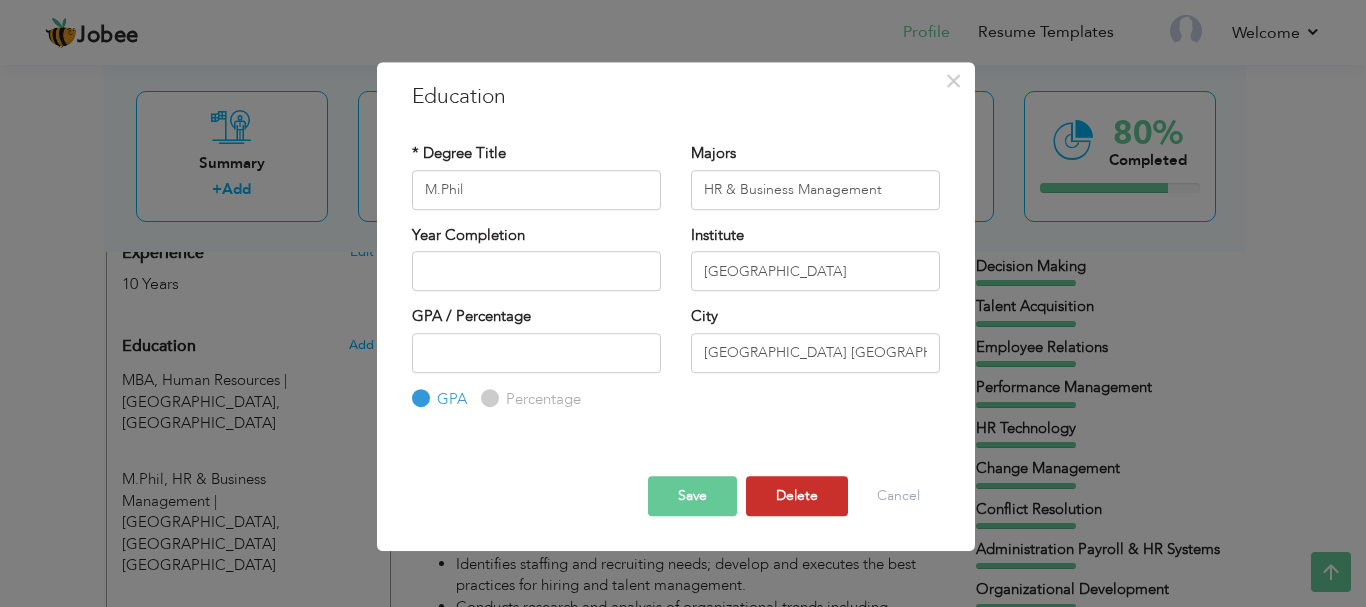 click on "Delete" at bounding box center [797, 496] 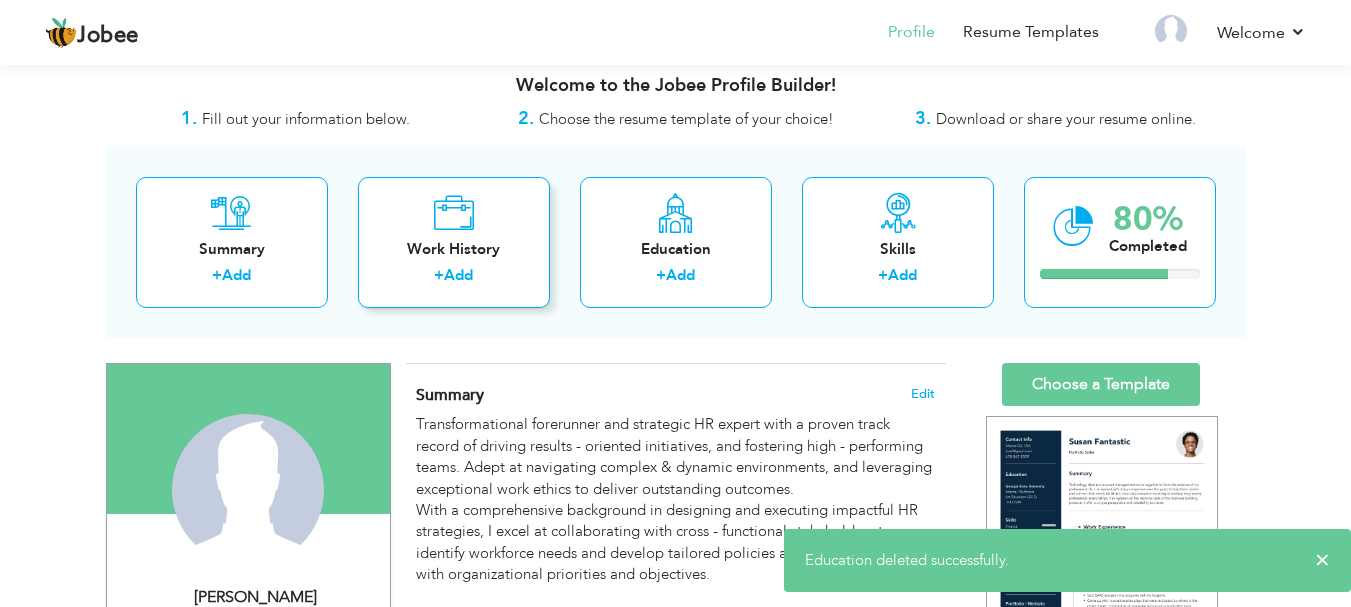 scroll, scrollTop: 0, scrollLeft: 0, axis: both 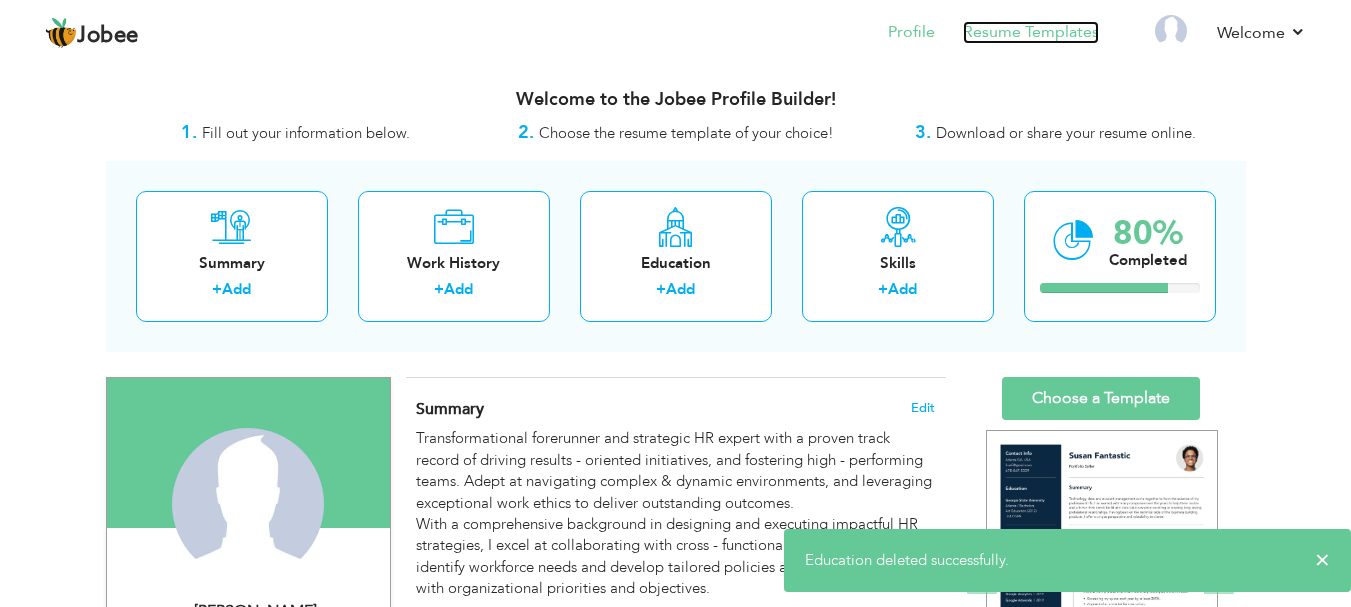 click on "Resume Templates" at bounding box center (1031, 32) 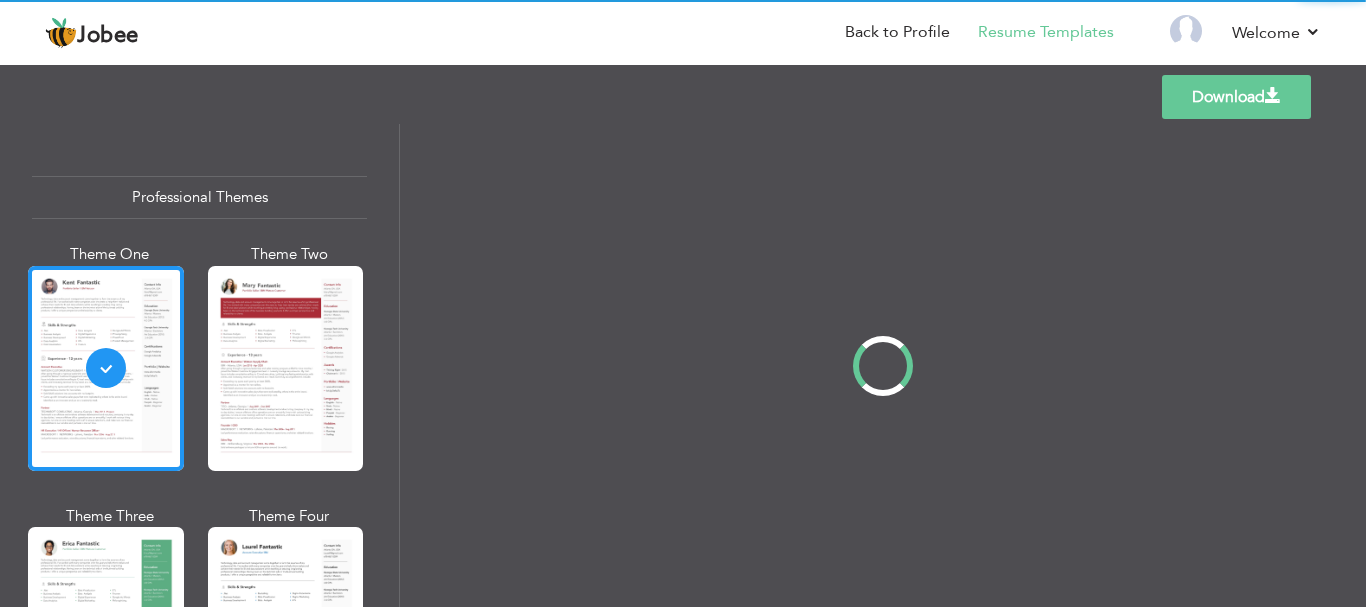 scroll, scrollTop: 0, scrollLeft: 0, axis: both 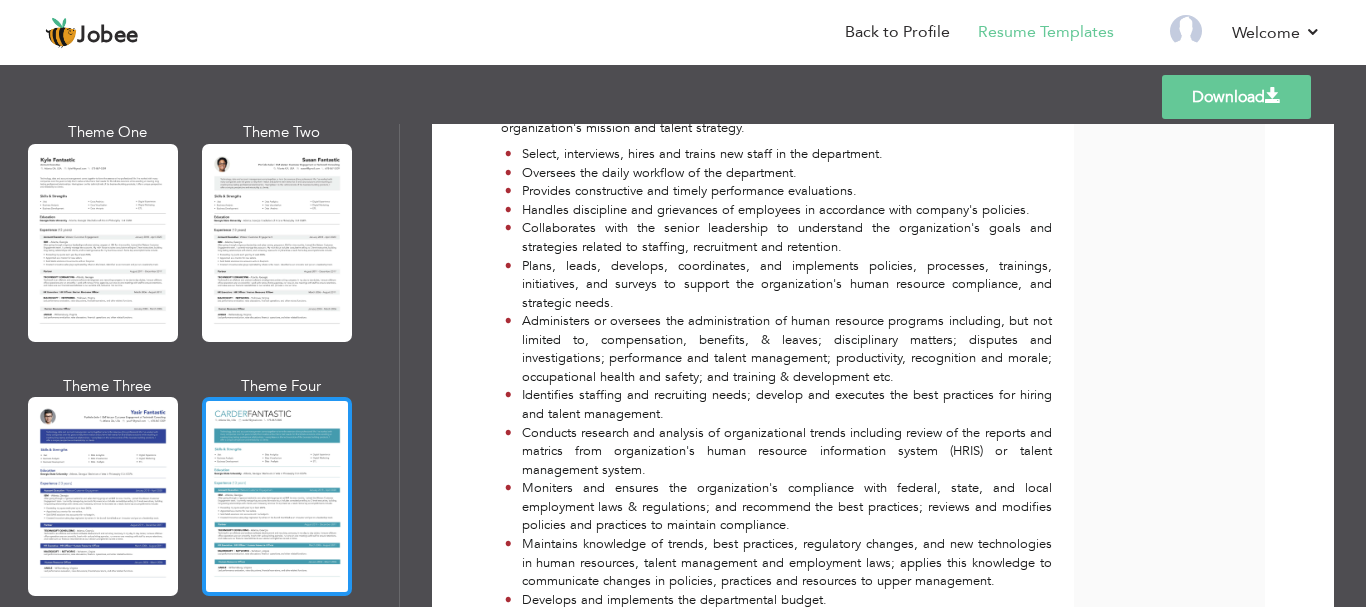 click at bounding box center (277, 496) 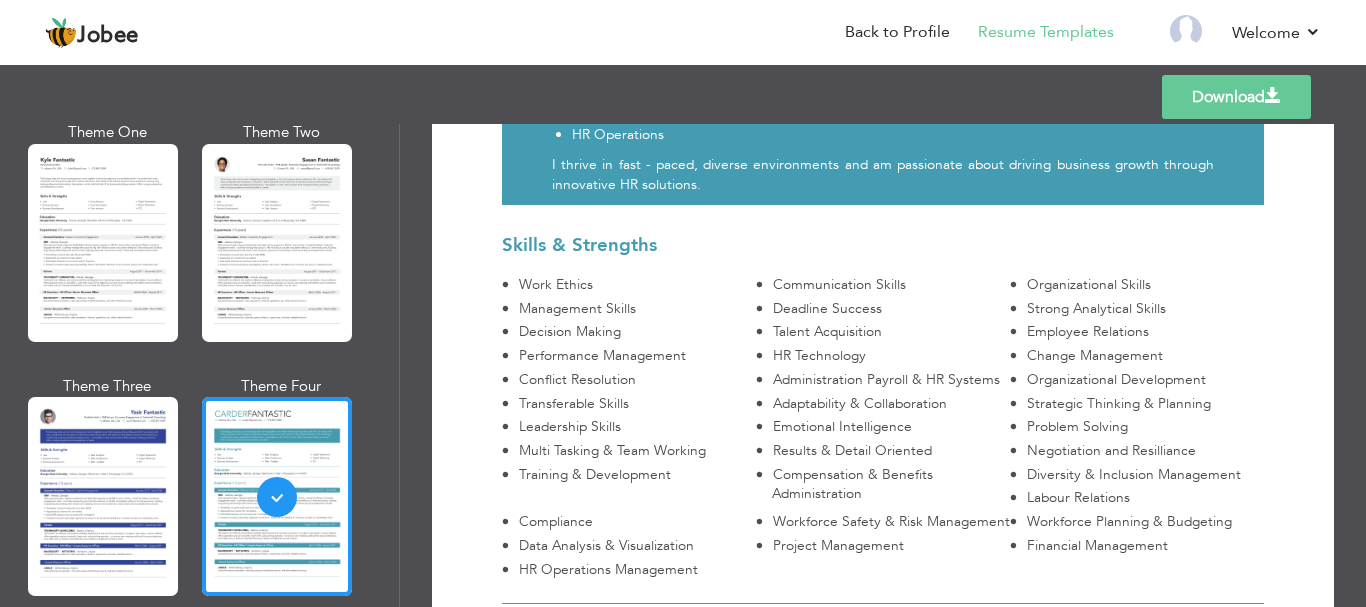 scroll, scrollTop: 400, scrollLeft: 0, axis: vertical 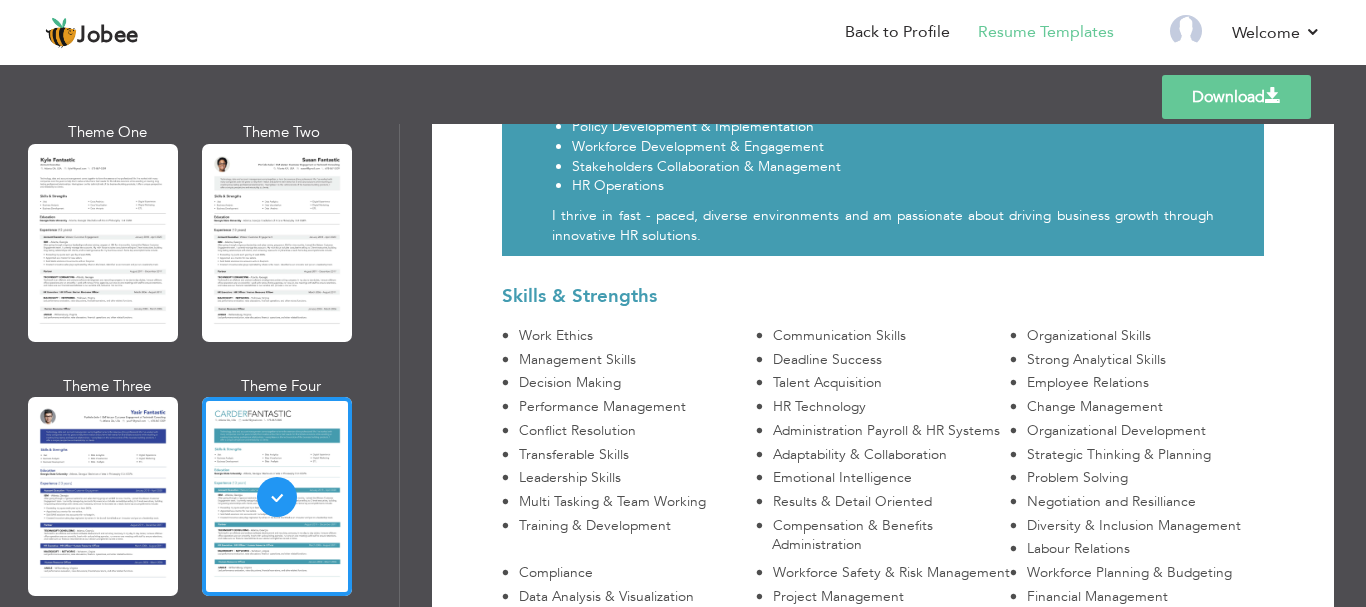 click on "Download" at bounding box center (1236, 97) 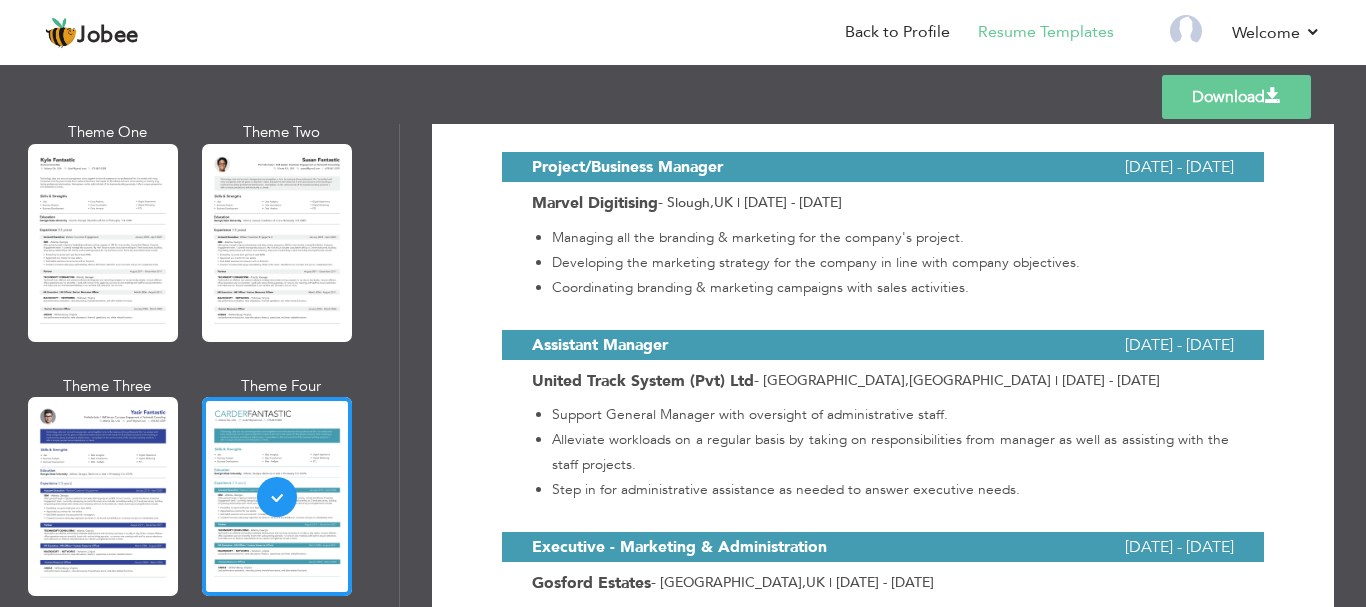 scroll, scrollTop: 1754, scrollLeft: 0, axis: vertical 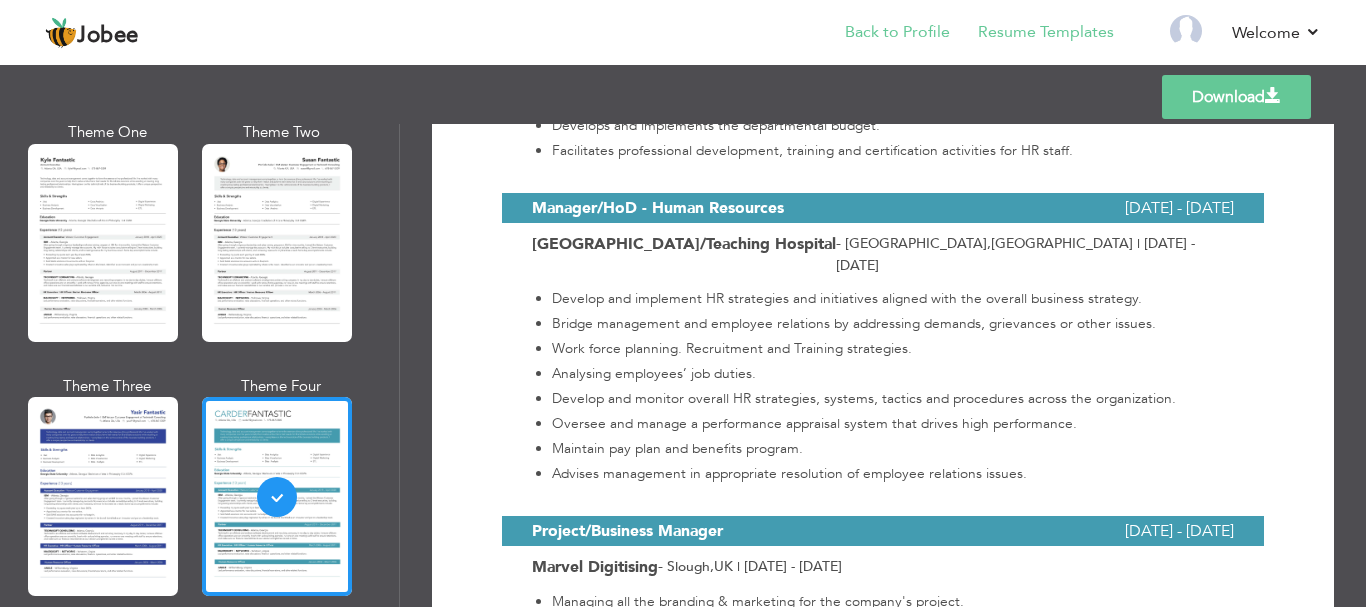 click on "Back to Profile" at bounding box center [883, 34] 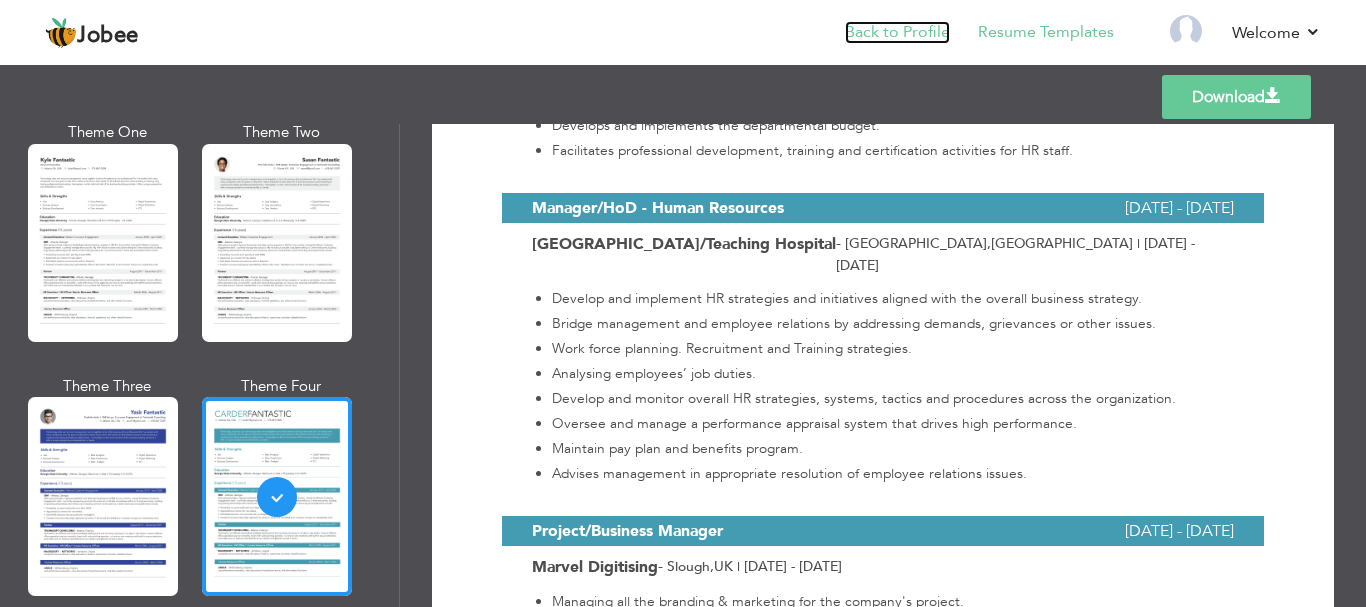 click on "Back to Profile" at bounding box center (897, 32) 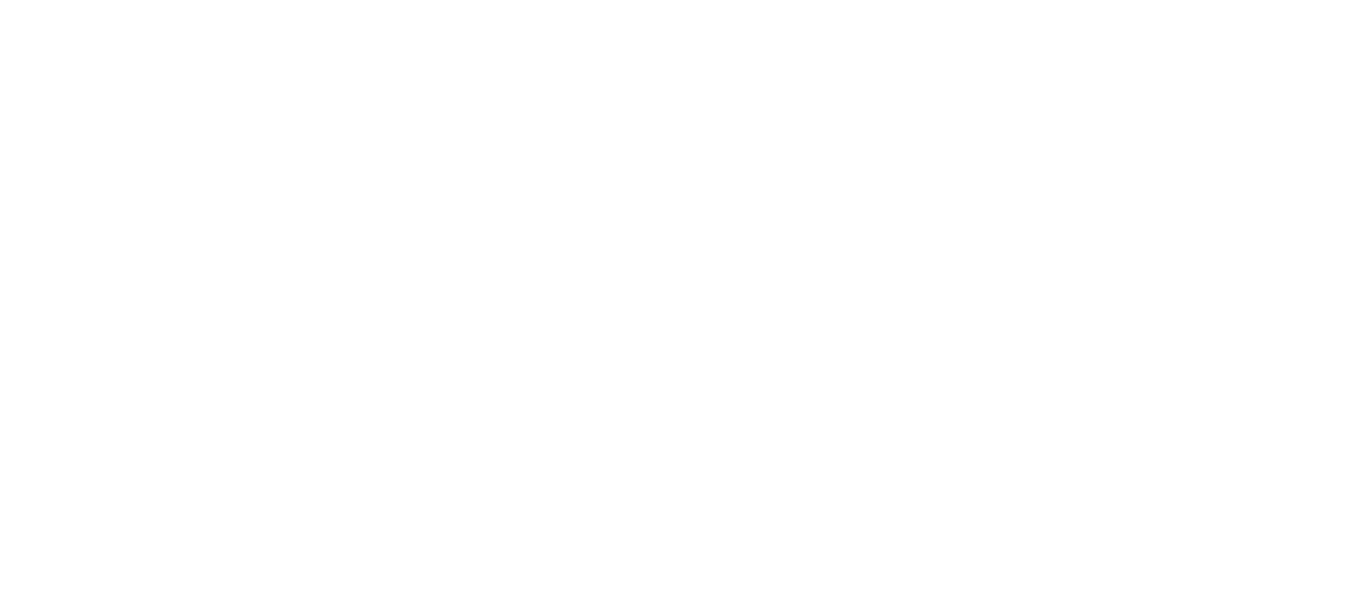 scroll, scrollTop: 0, scrollLeft: 0, axis: both 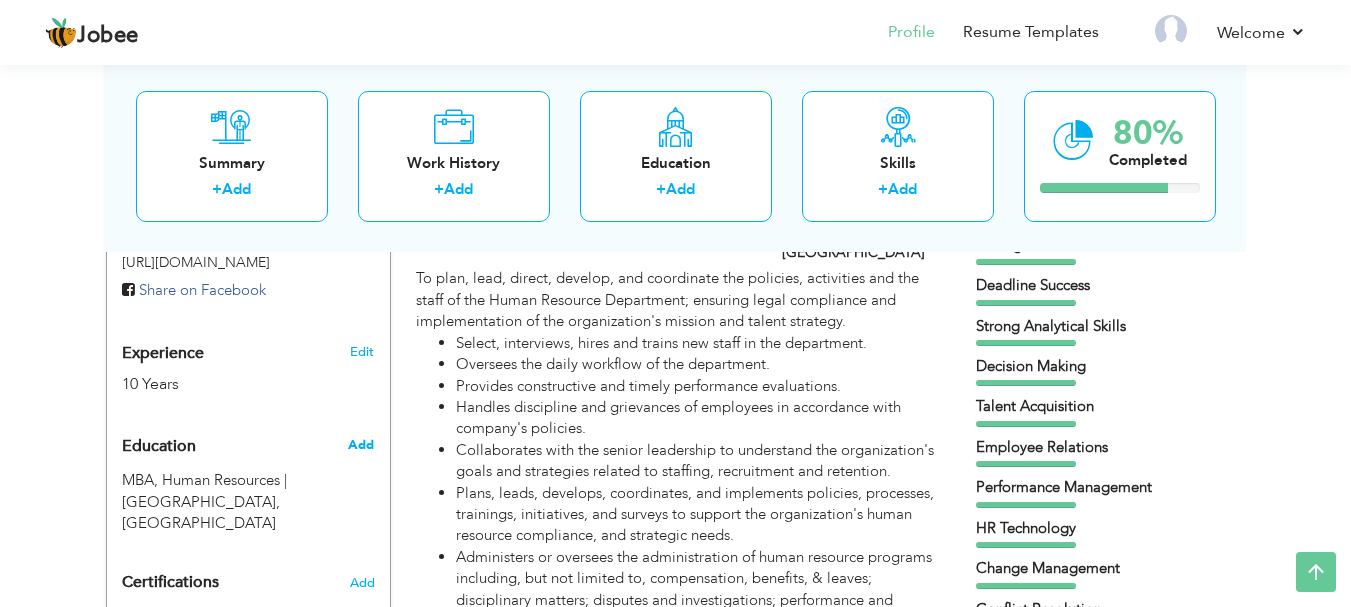 click on "Add" at bounding box center (361, 445) 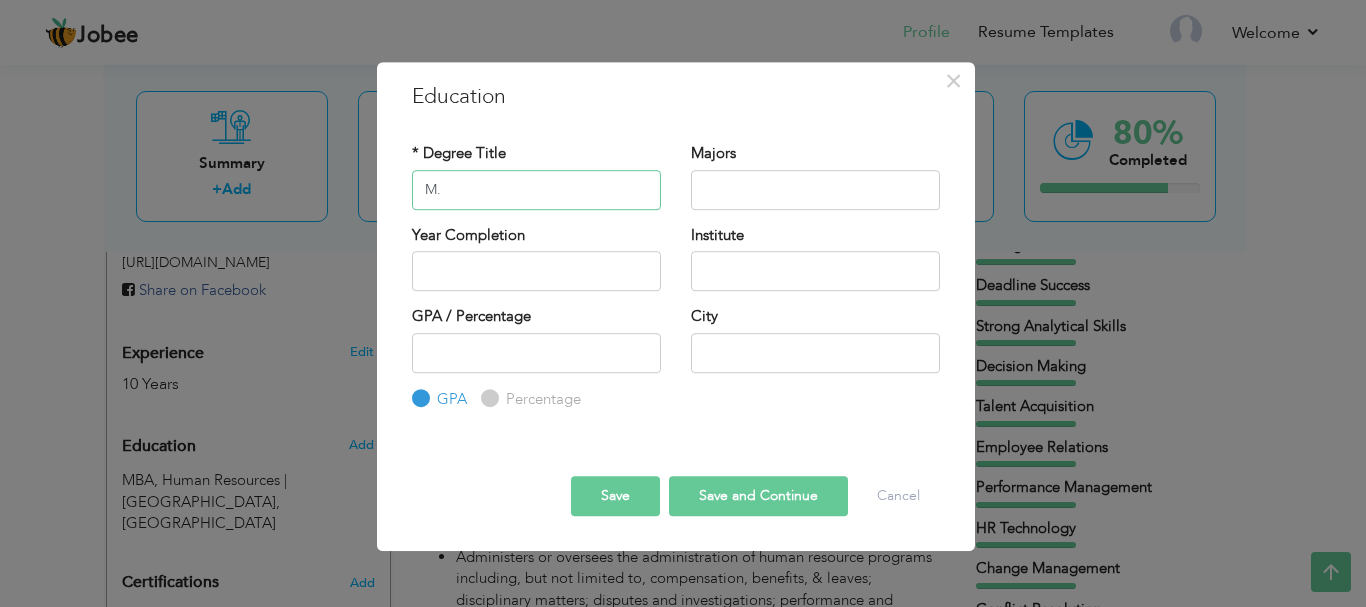 type on "M.Phil" 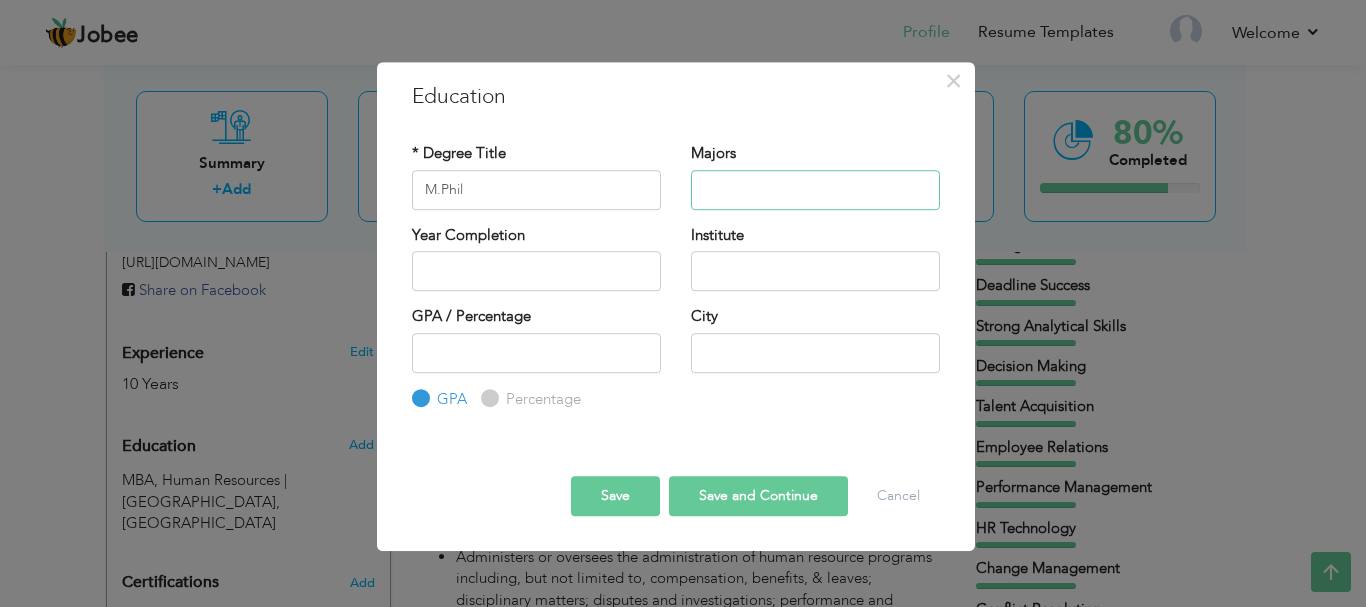 click at bounding box center (815, 190) 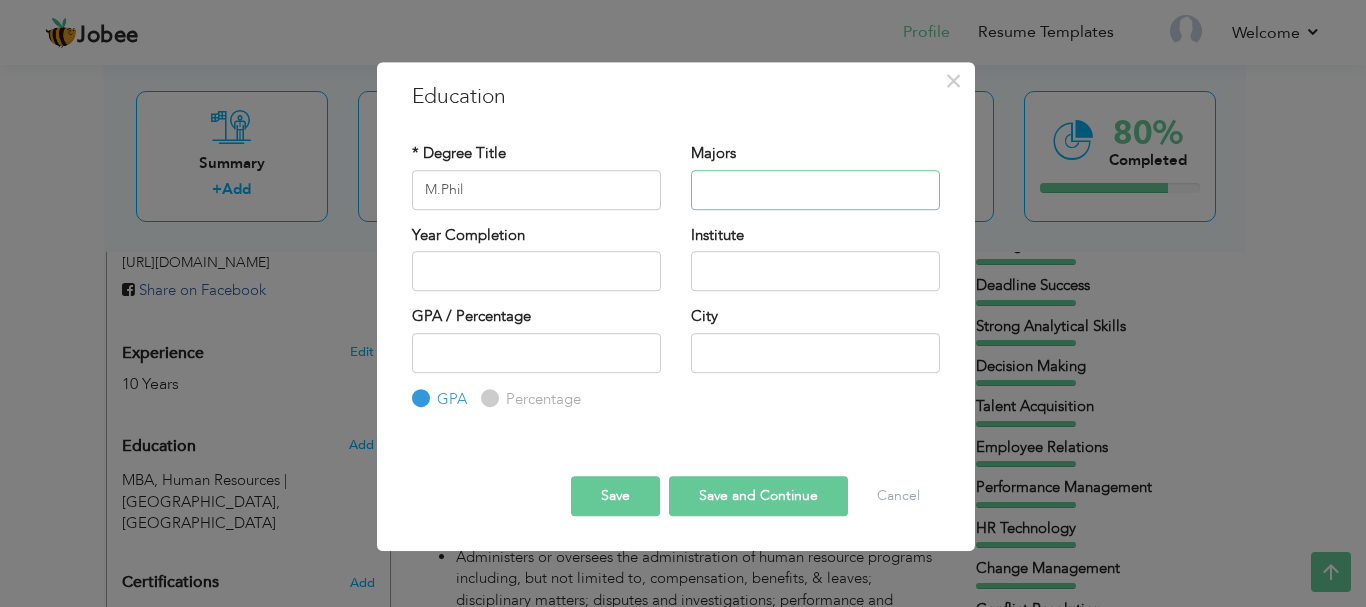 type on "HR & Business Management" 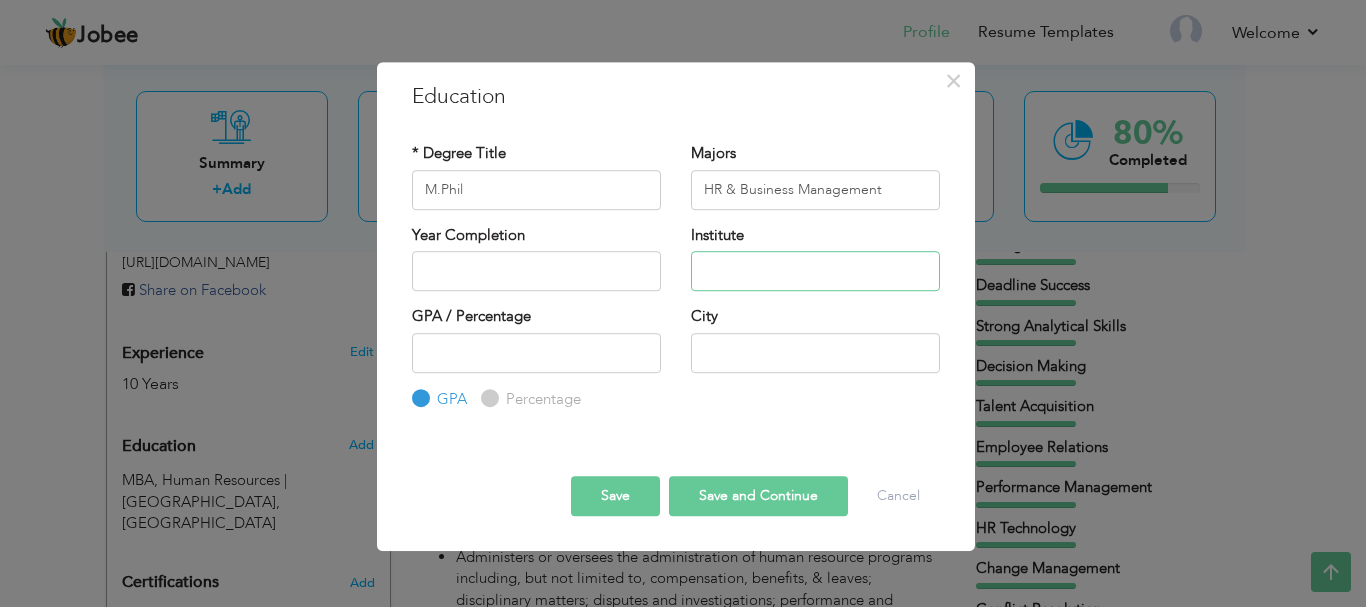 click at bounding box center (815, 271) 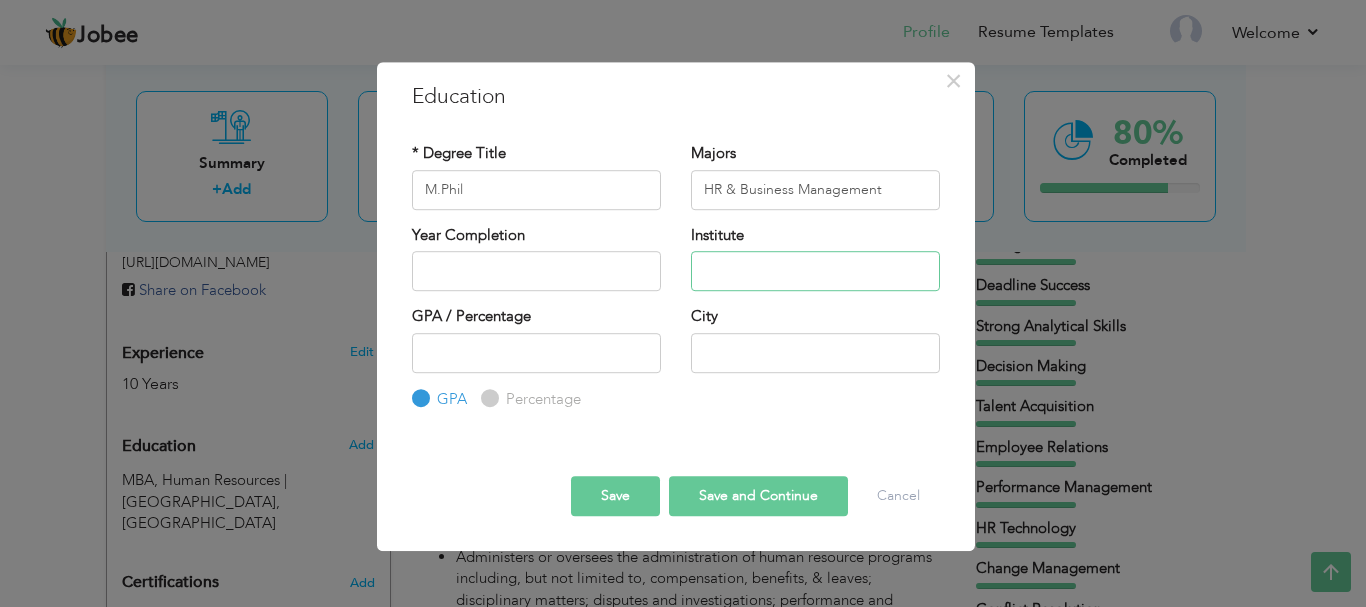 type on "University of Bedfordshire, UK" 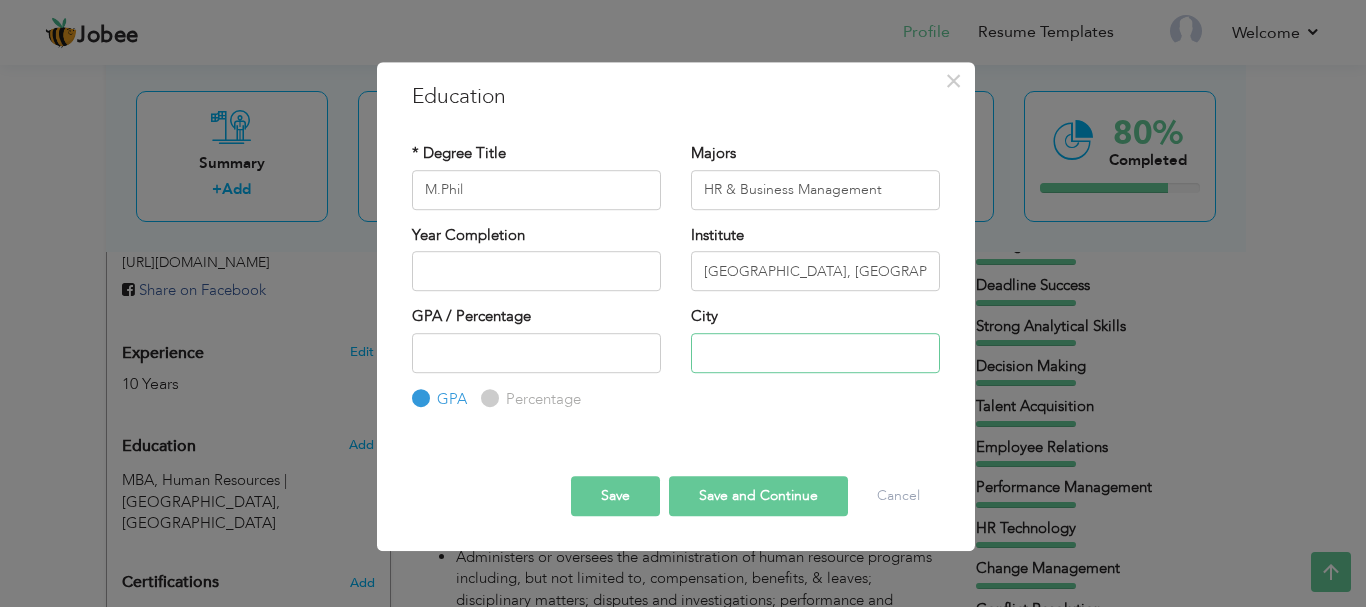 click at bounding box center (815, 353) 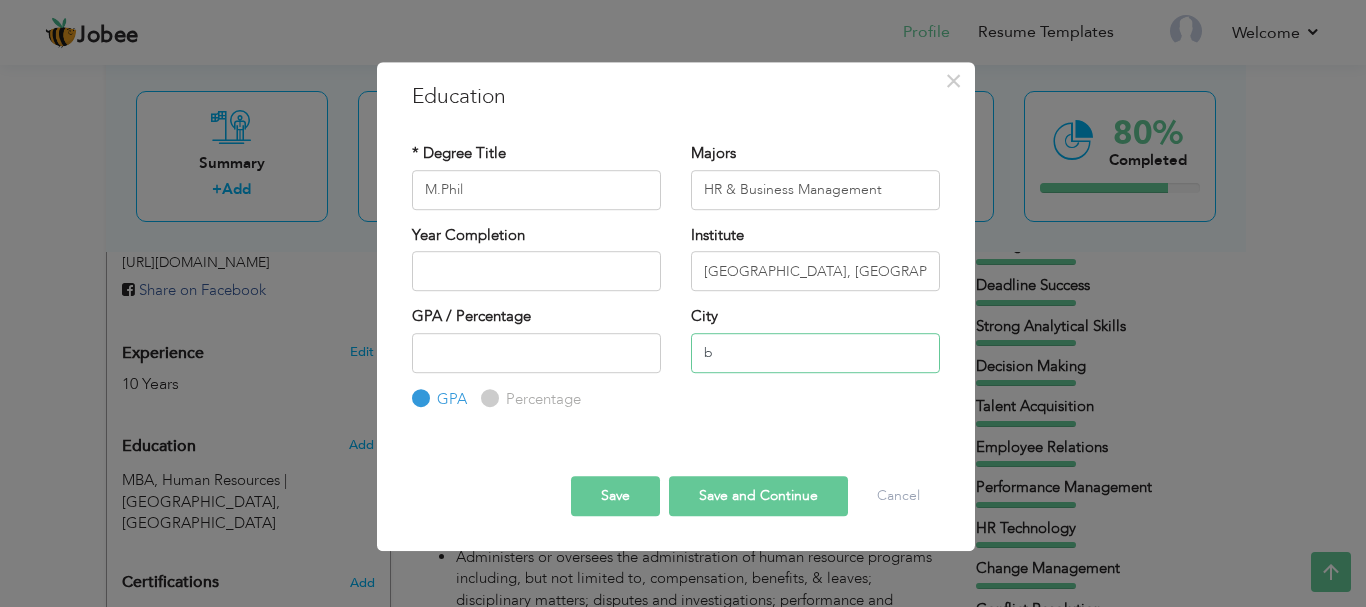 click on "b" at bounding box center [815, 353] 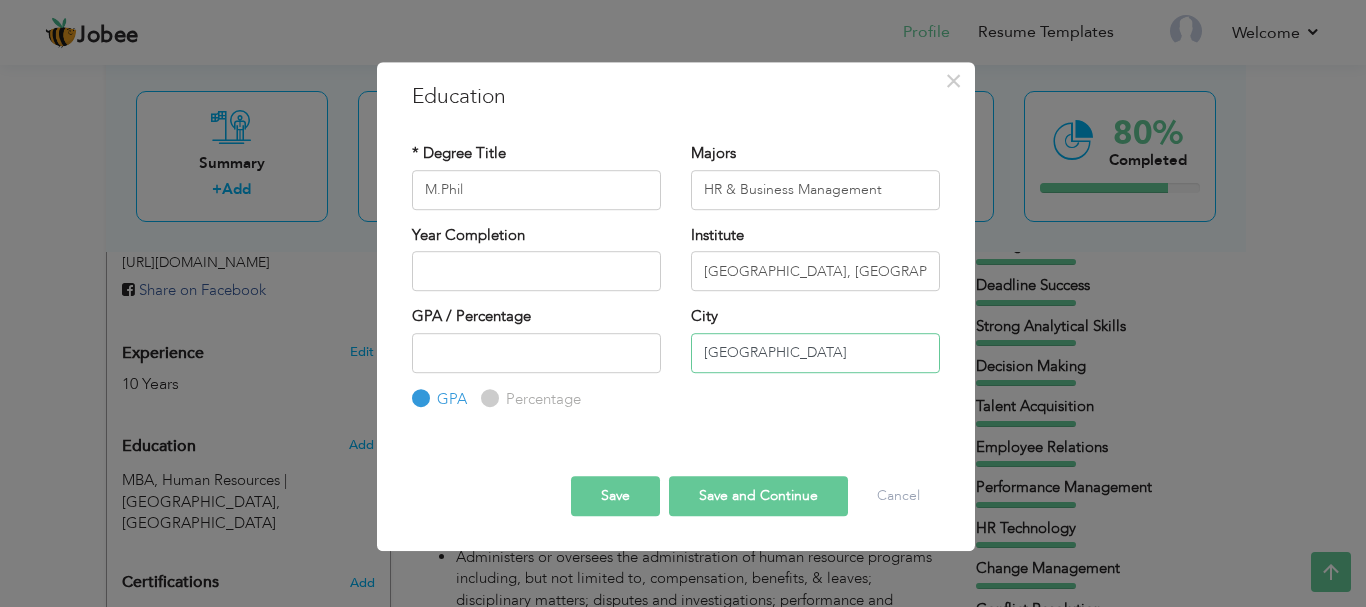 click on "Bedfordshire" at bounding box center [815, 353] 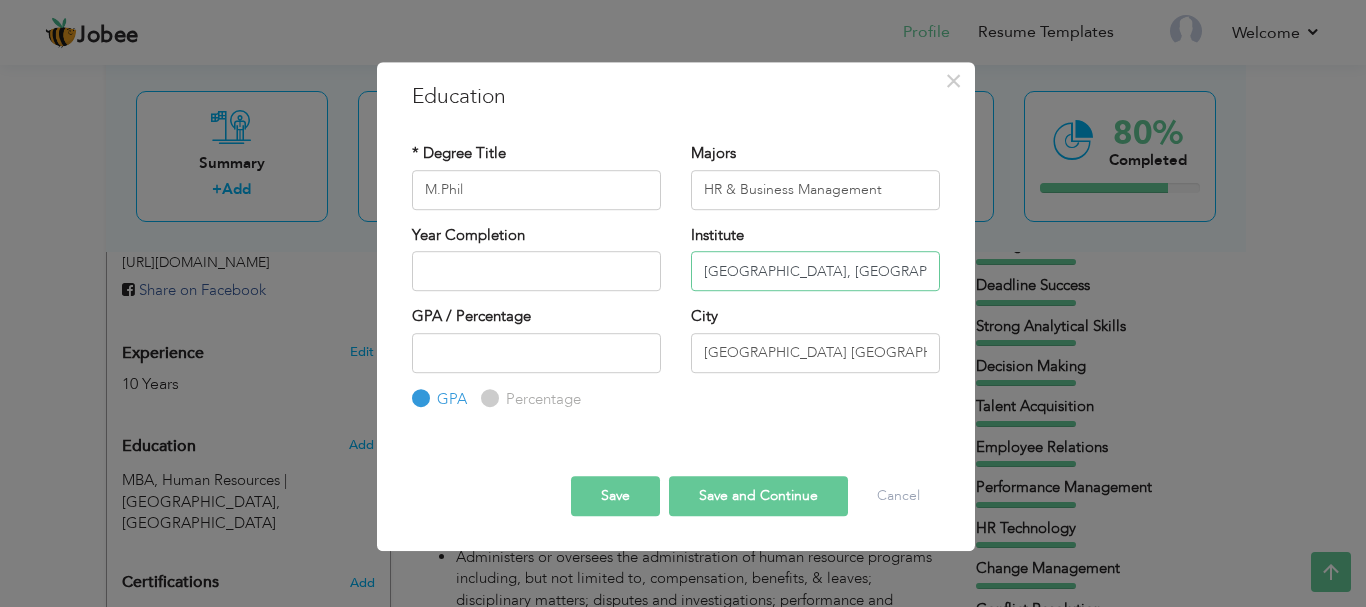 click on "University of Bedfordshire, UK" at bounding box center [815, 271] 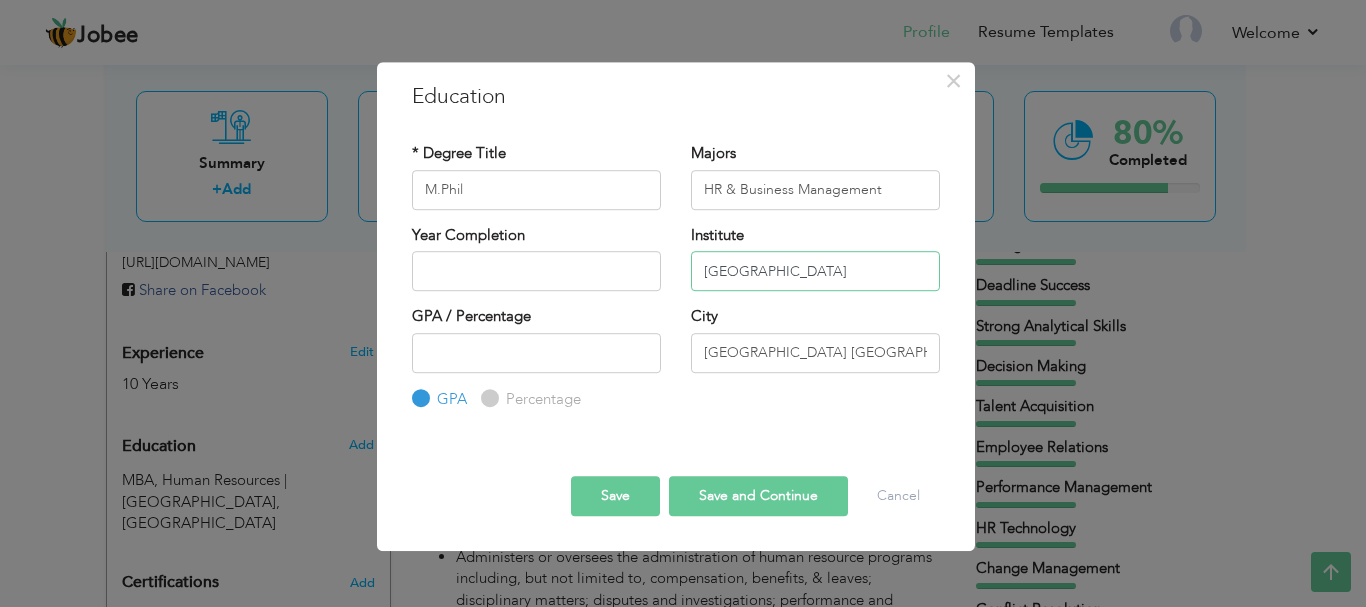 type on "[GEOGRAPHIC_DATA]" 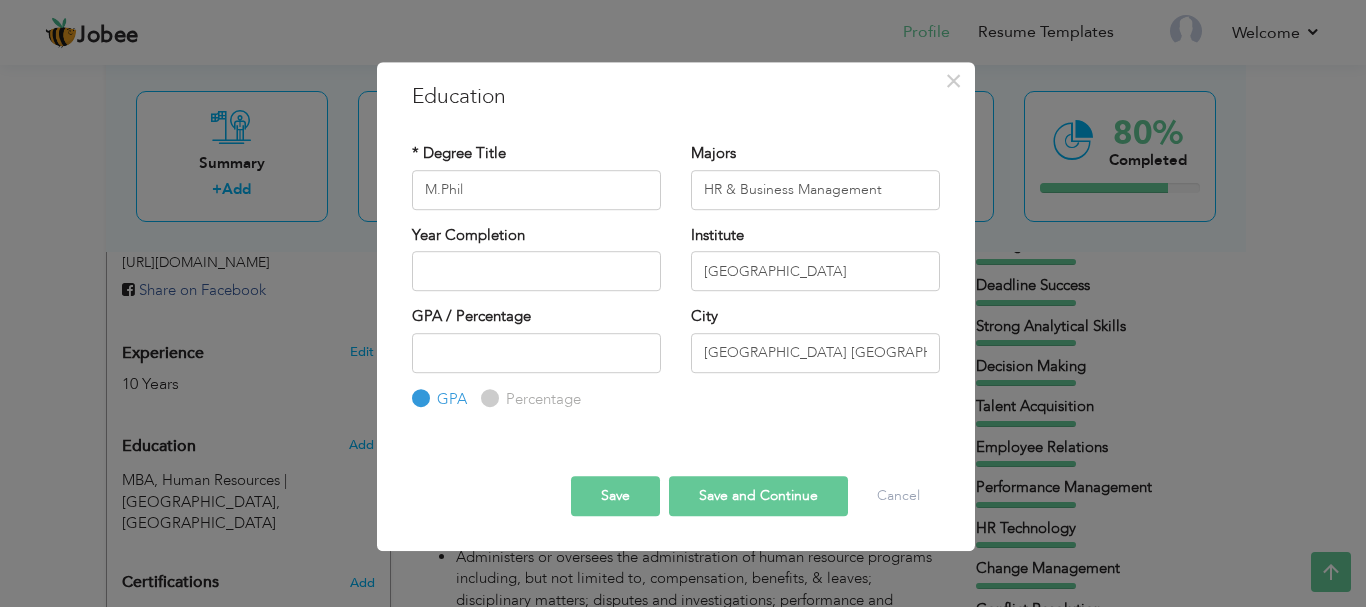 click on "Institute
University of Bedfordshire" at bounding box center [815, 265] 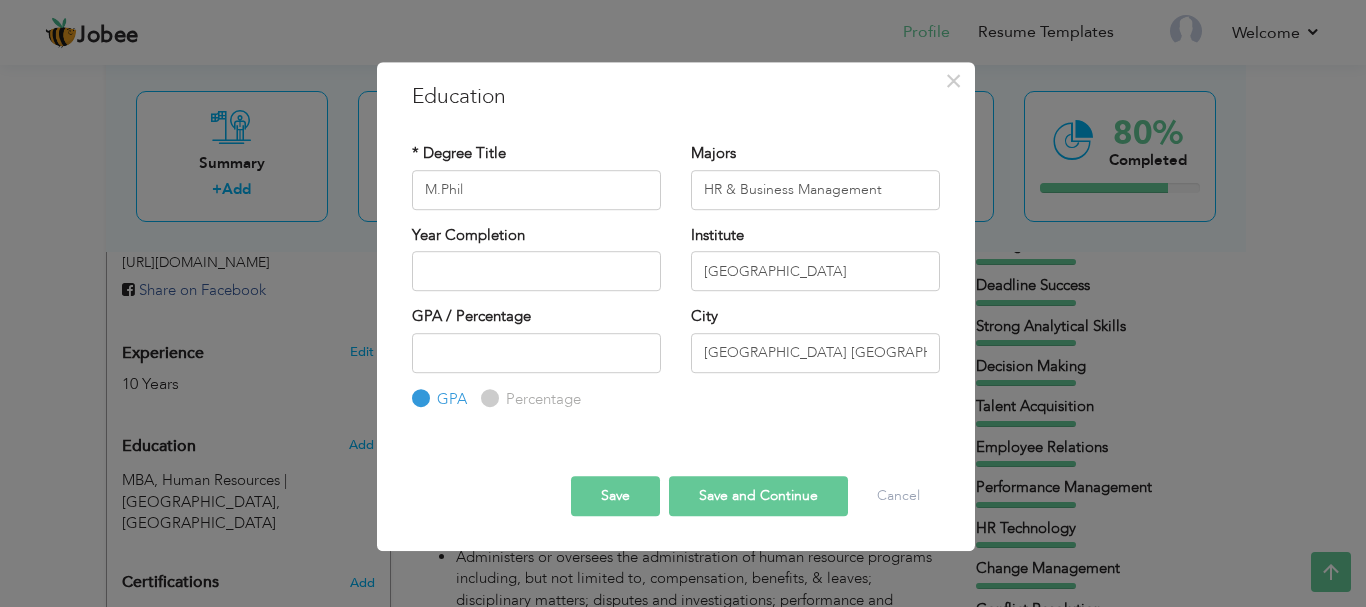 click on "Save" at bounding box center (615, 496) 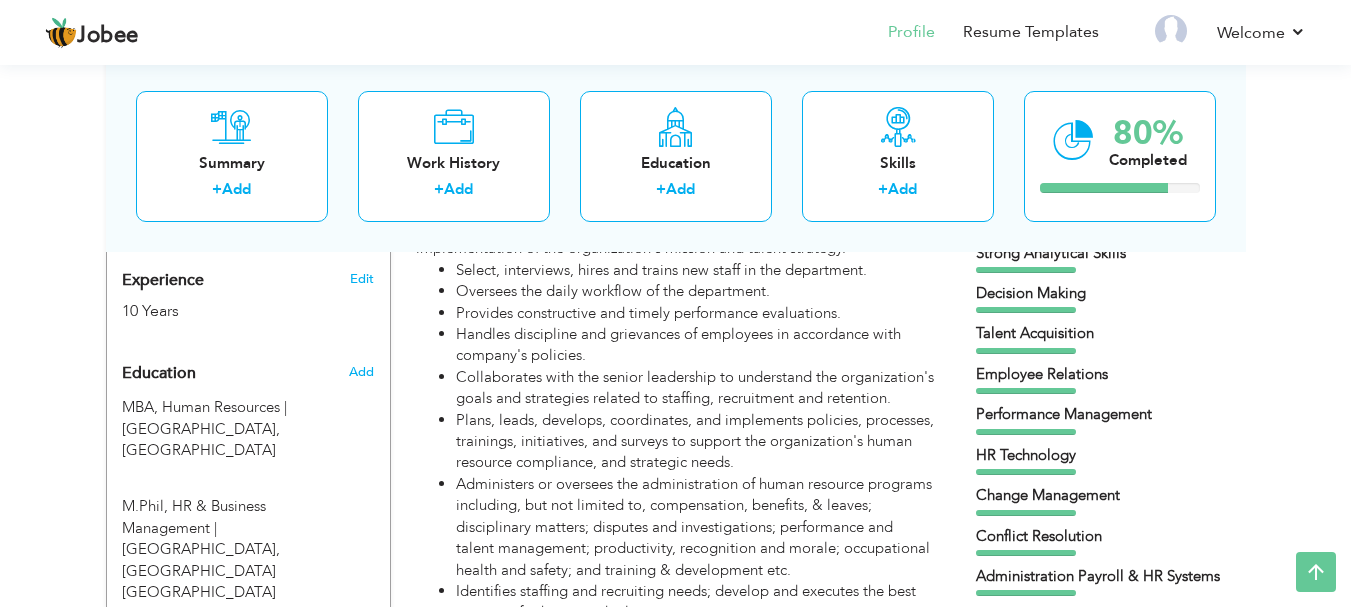 scroll, scrollTop: 700, scrollLeft: 0, axis: vertical 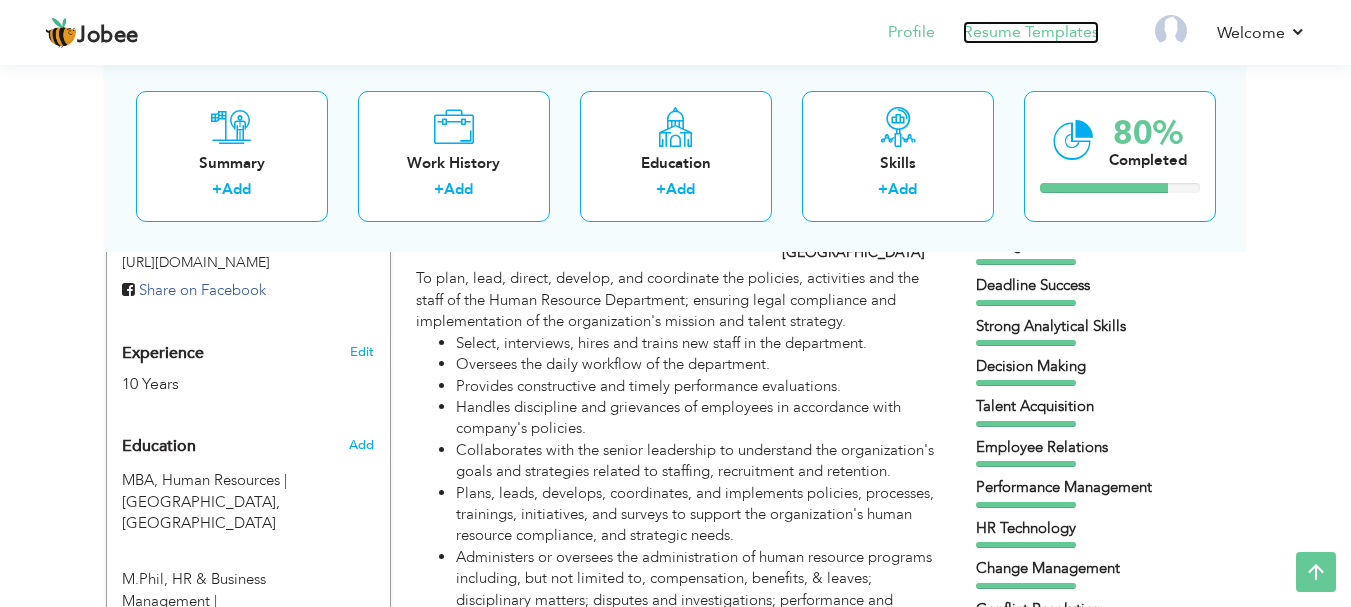 click on "Resume Templates" at bounding box center [1031, 32] 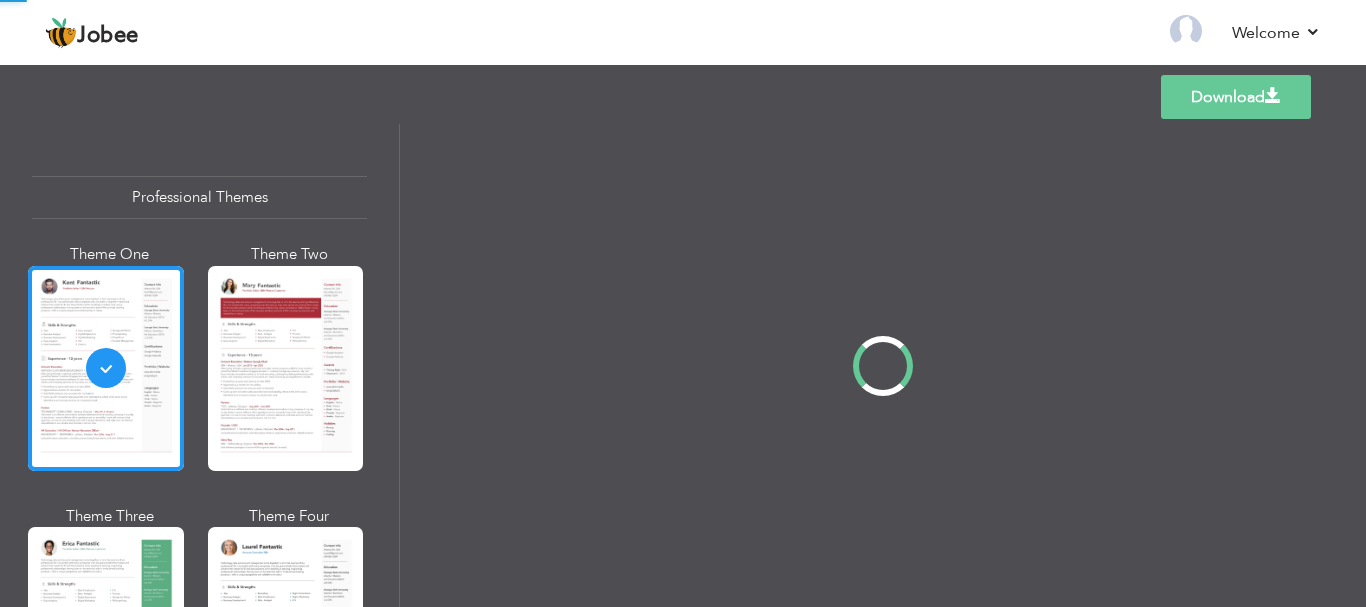 scroll, scrollTop: 0, scrollLeft: 0, axis: both 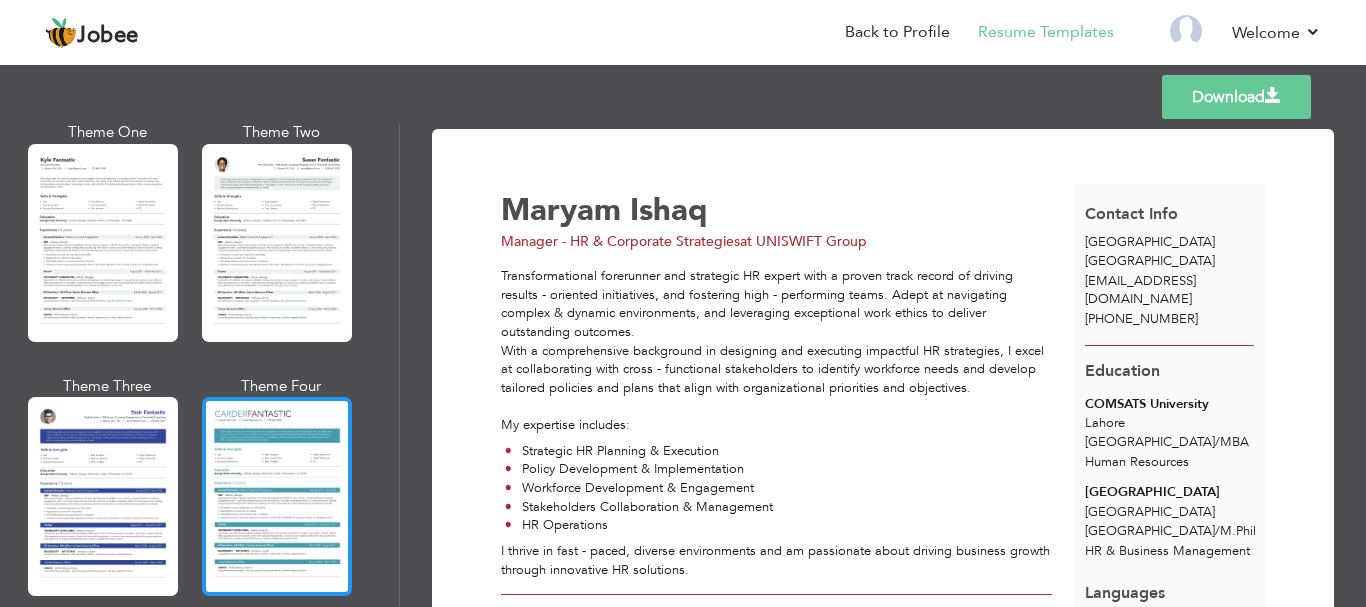 click at bounding box center [277, 496] 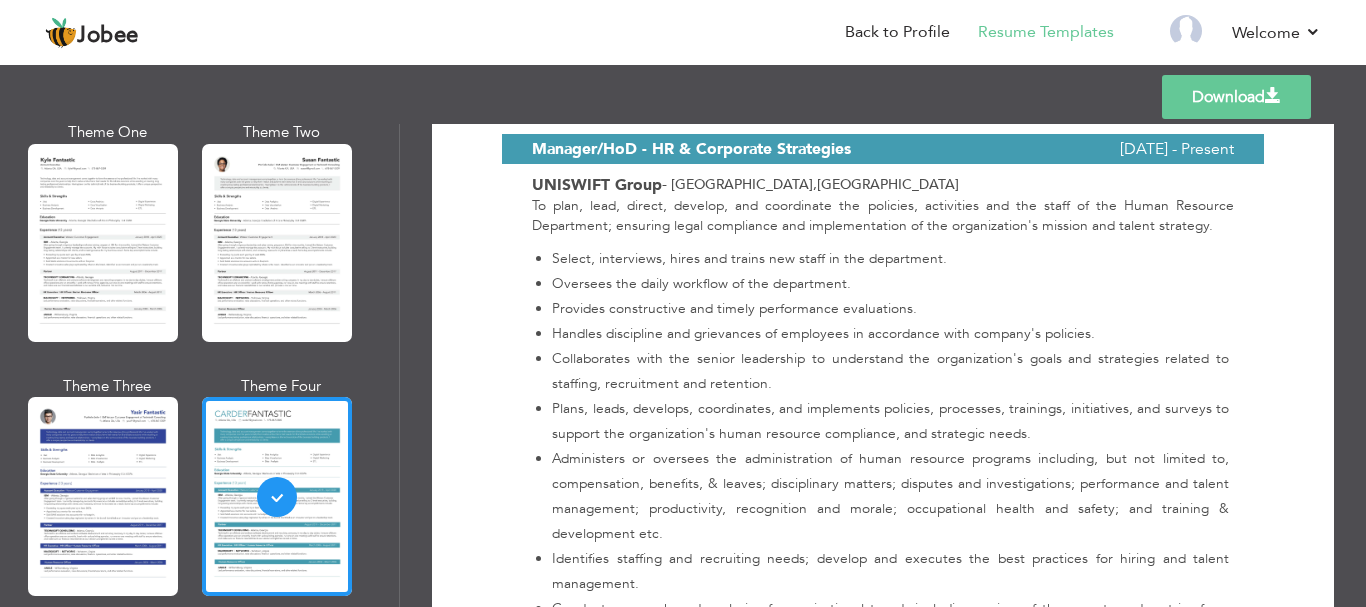 scroll, scrollTop: 1100, scrollLeft: 0, axis: vertical 